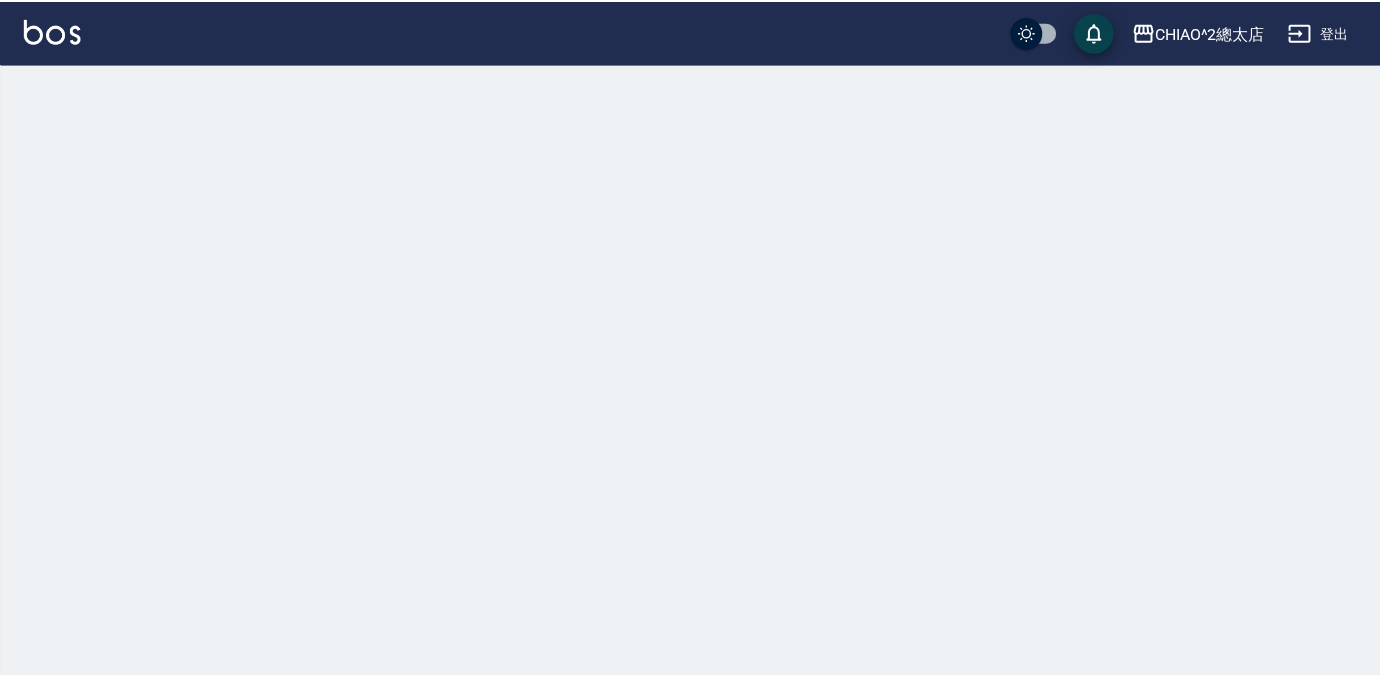 scroll, scrollTop: 0, scrollLeft: 0, axis: both 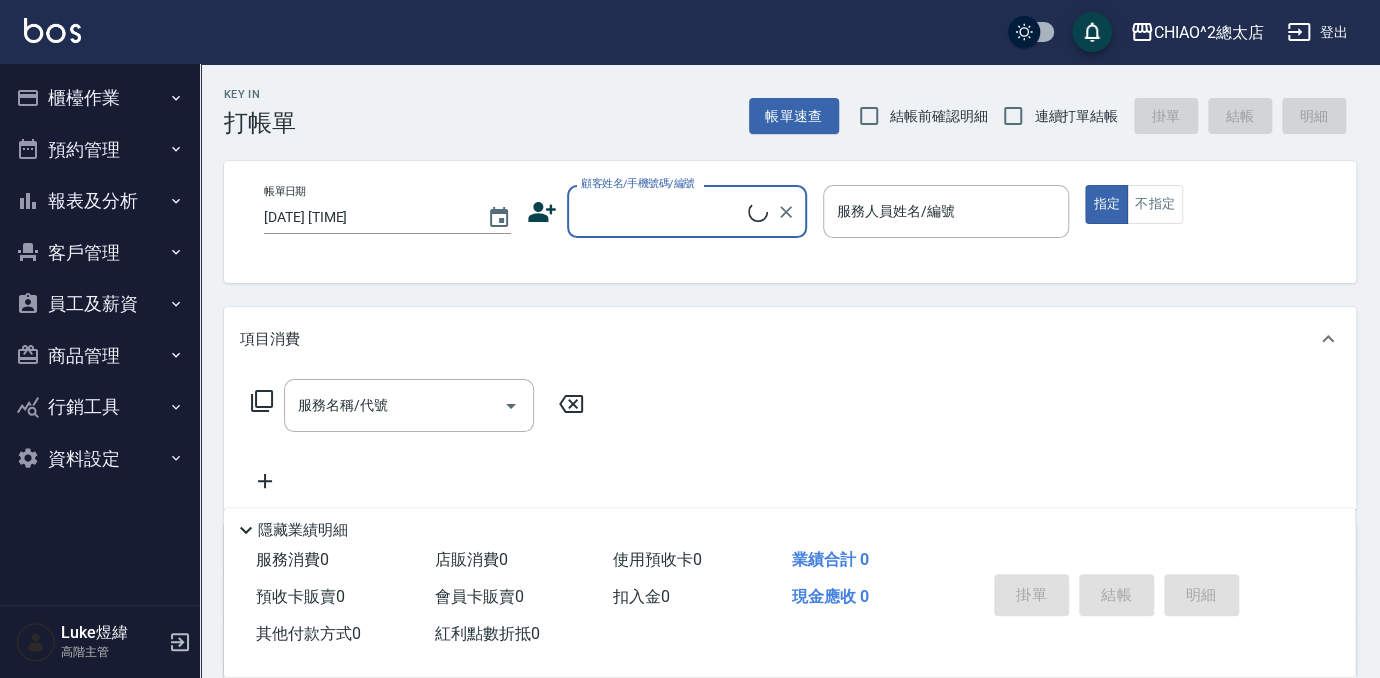 click on "員工及薪資" at bounding box center [100, 304] 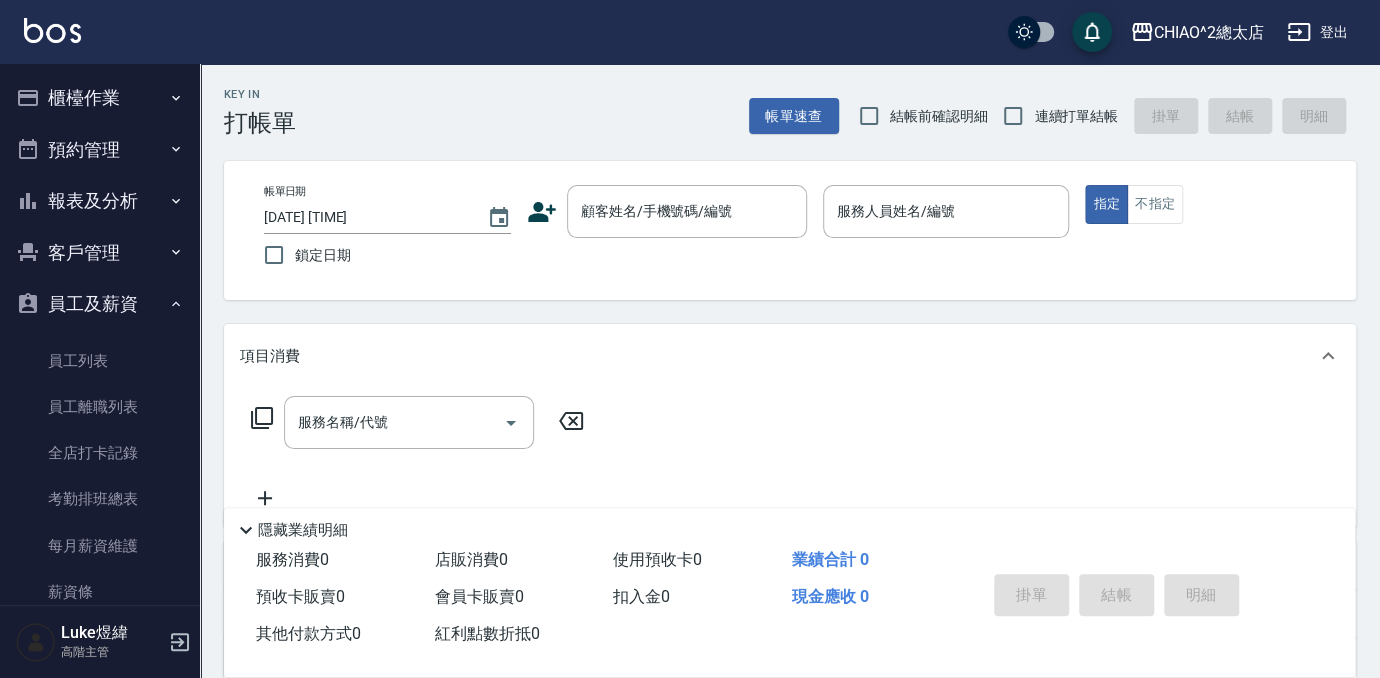 scroll, scrollTop: 288, scrollLeft: 0, axis: vertical 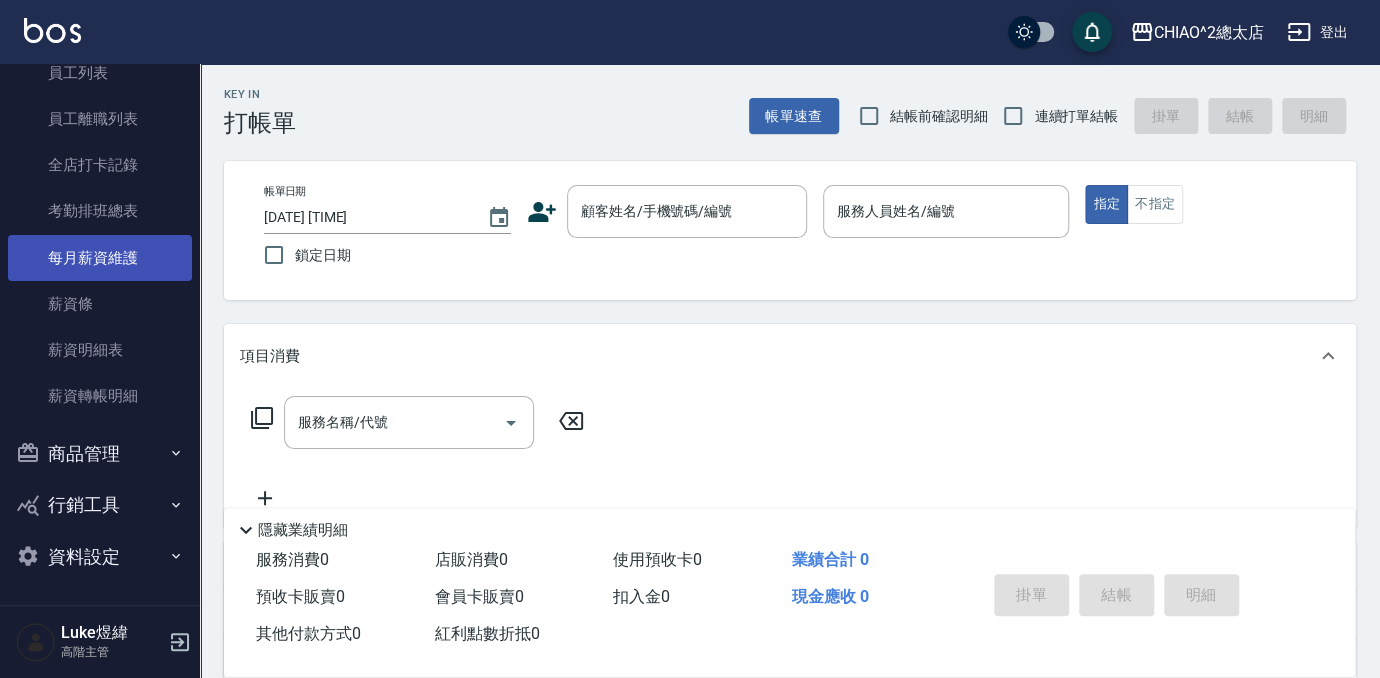 click on "每月薪資維護" at bounding box center (100, 258) 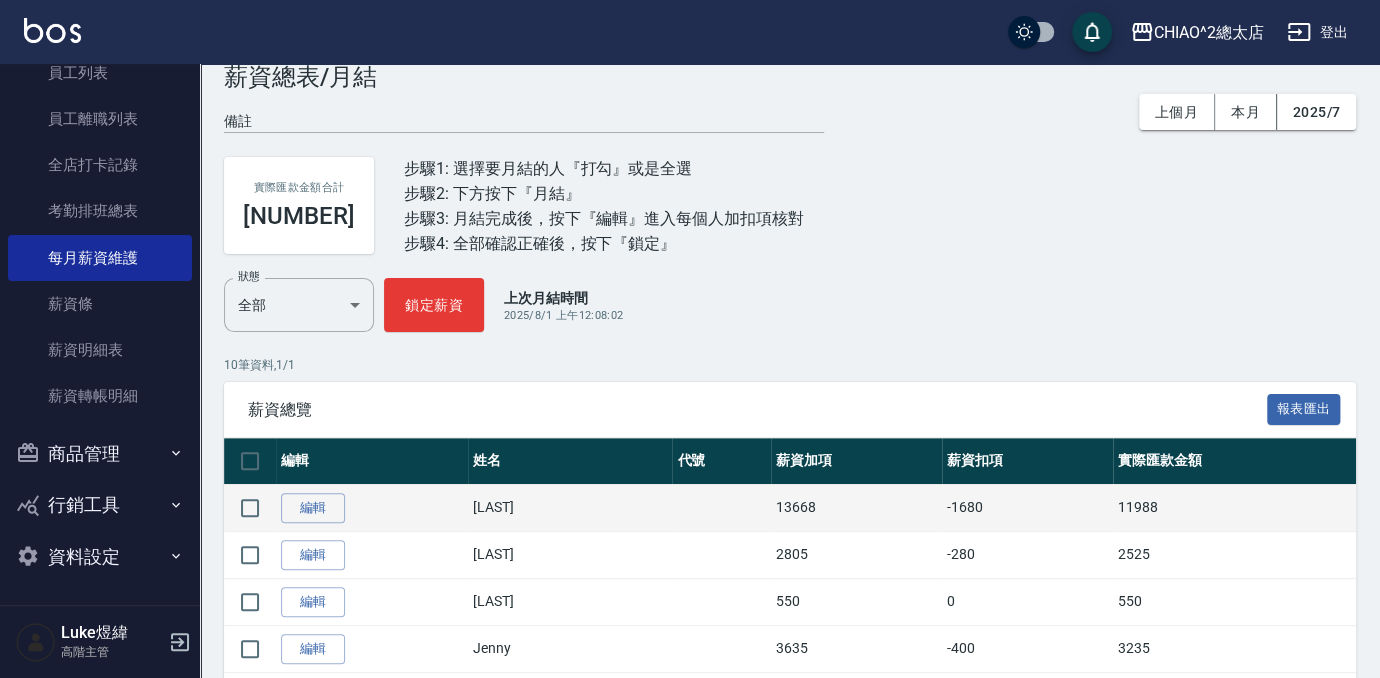 scroll, scrollTop: 383, scrollLeft: 0, axis: vertical 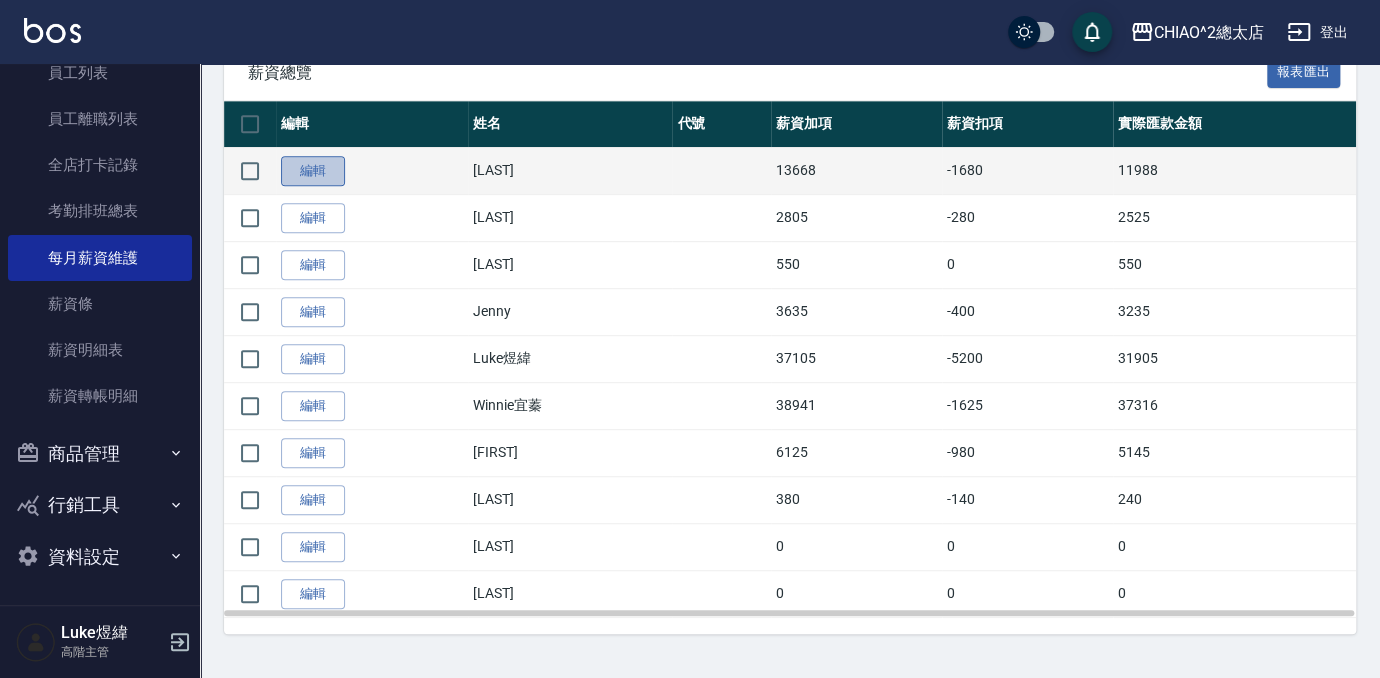 click on "編輯" at bounding box center [313, 171] 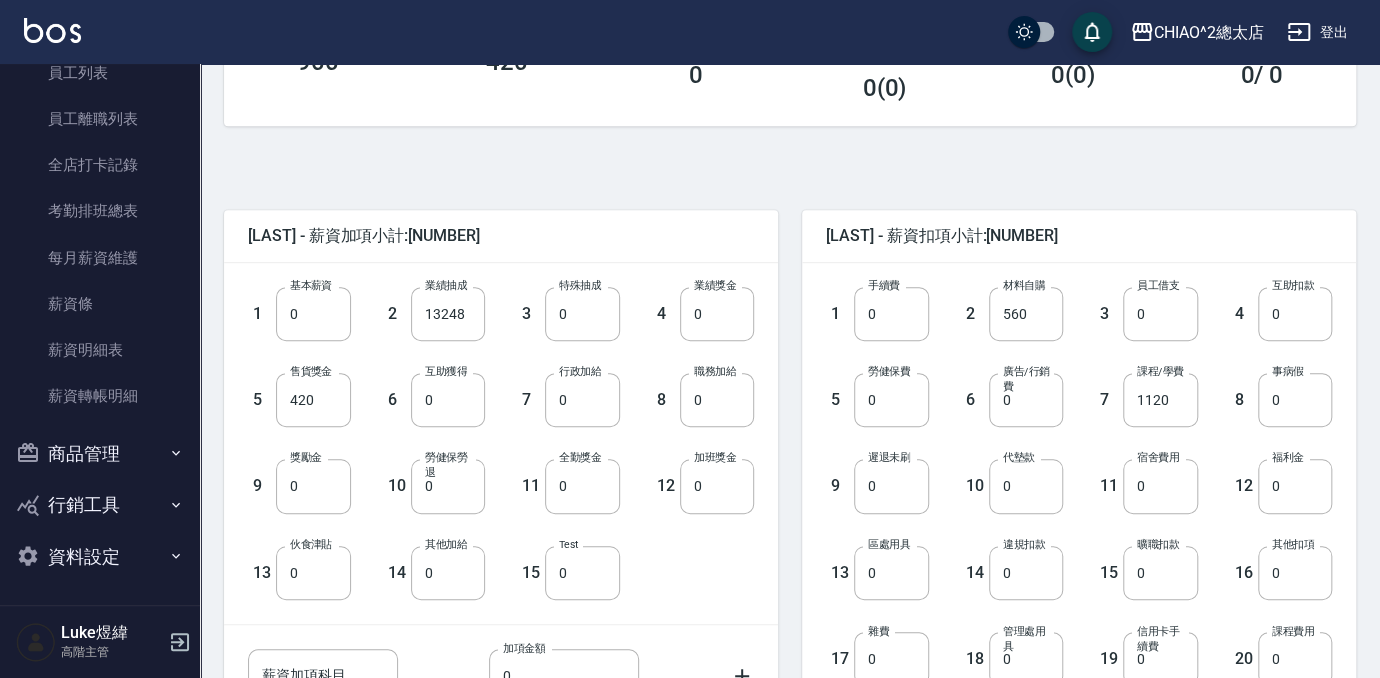 scroll, scrollTop: 74, scrollLeft: 0, axis: vertical 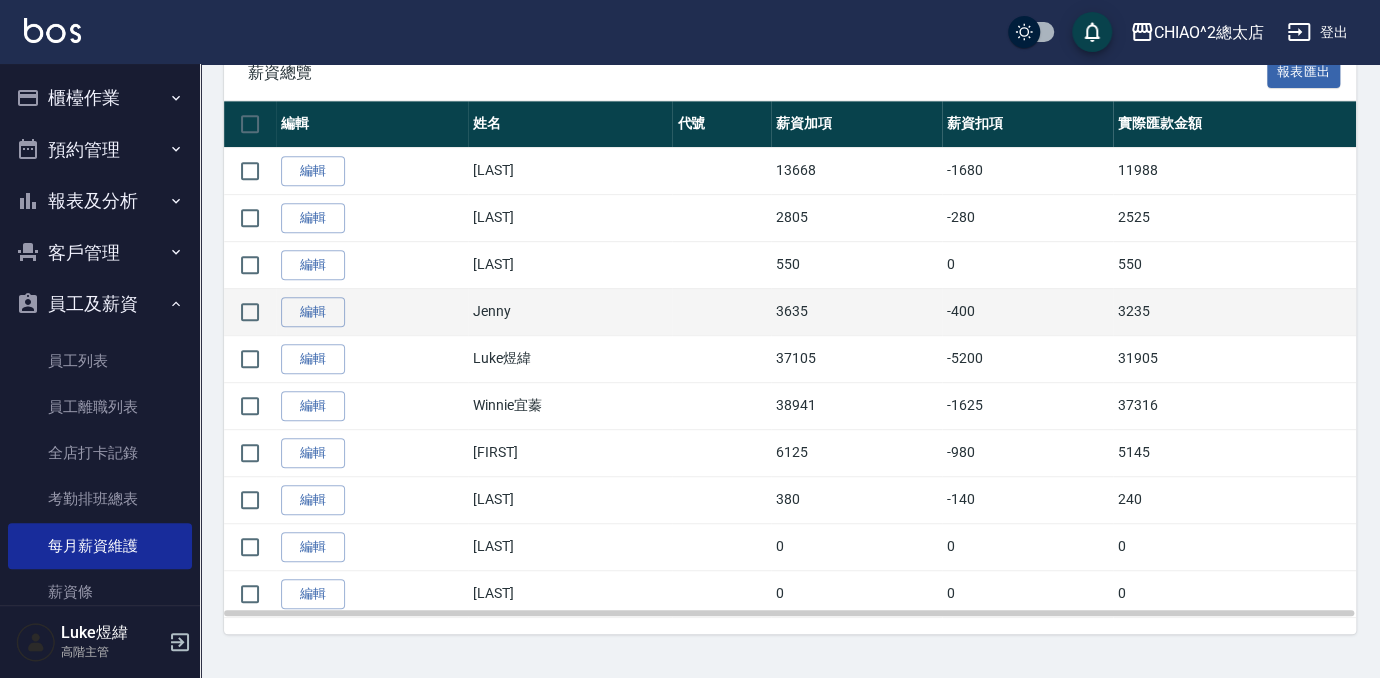 click on "Jenny" at bounding box center (570, 311) 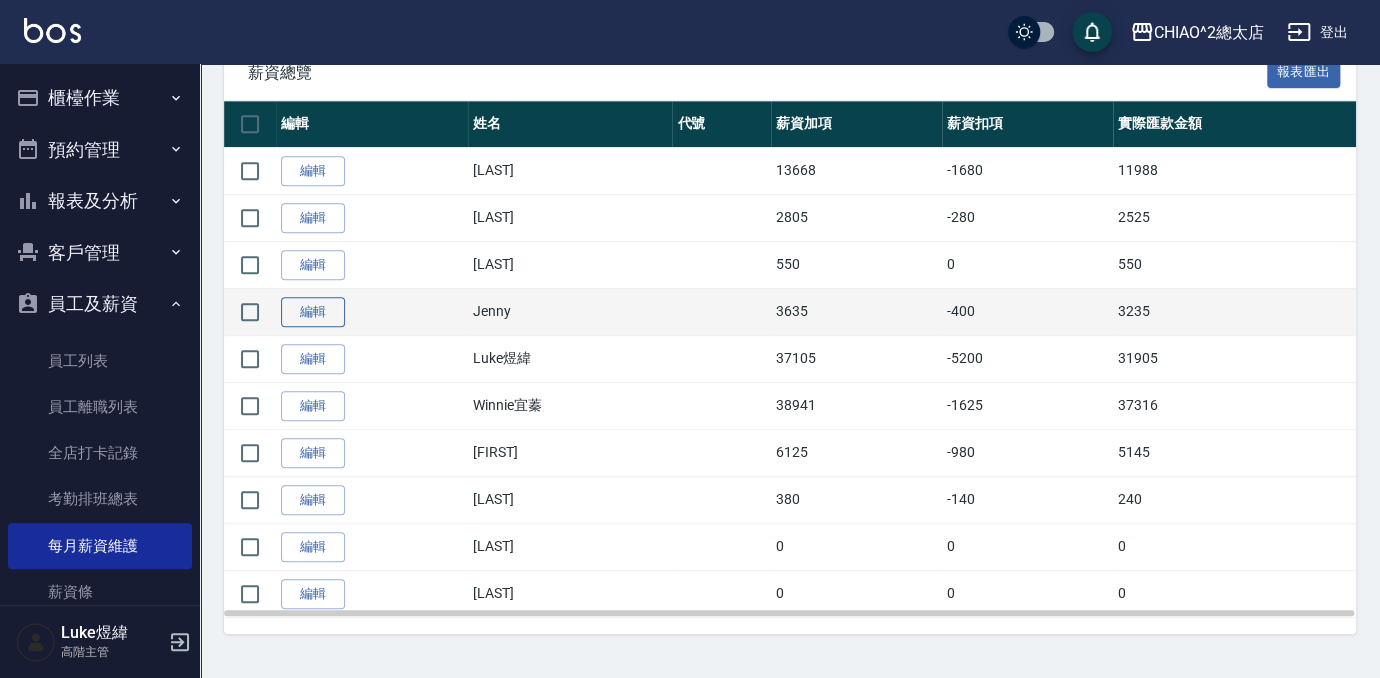 click on "編輯" at bounding box center (313, 312) 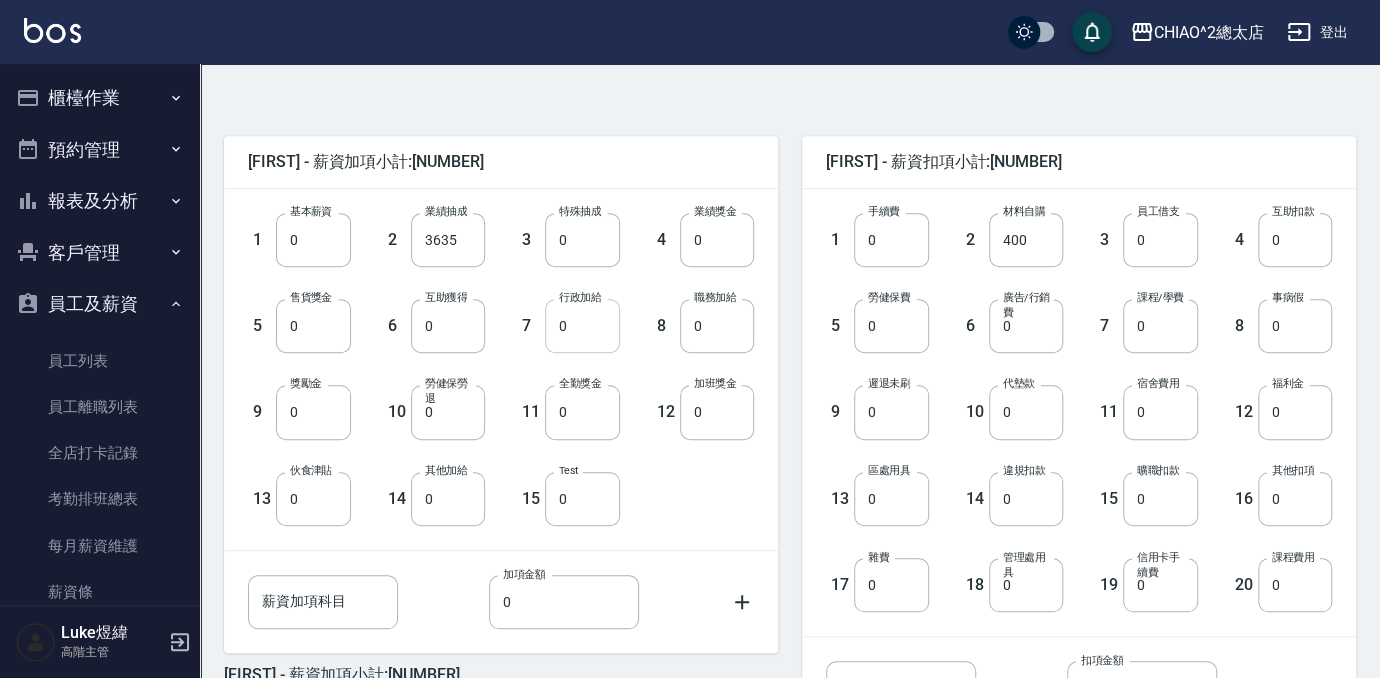 scroll, scrollTop: 454, scrollLeft: 0, axis: vertical 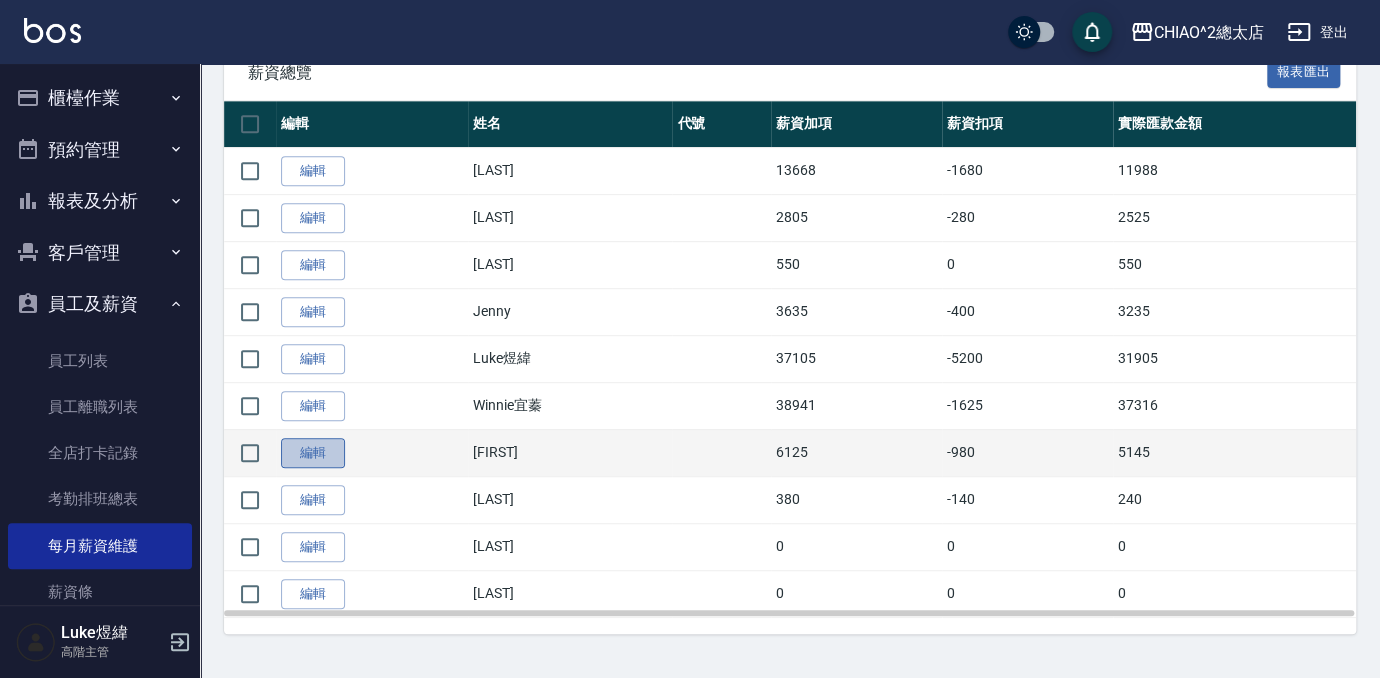 click on "編輯" at bounding box center (313, 453) 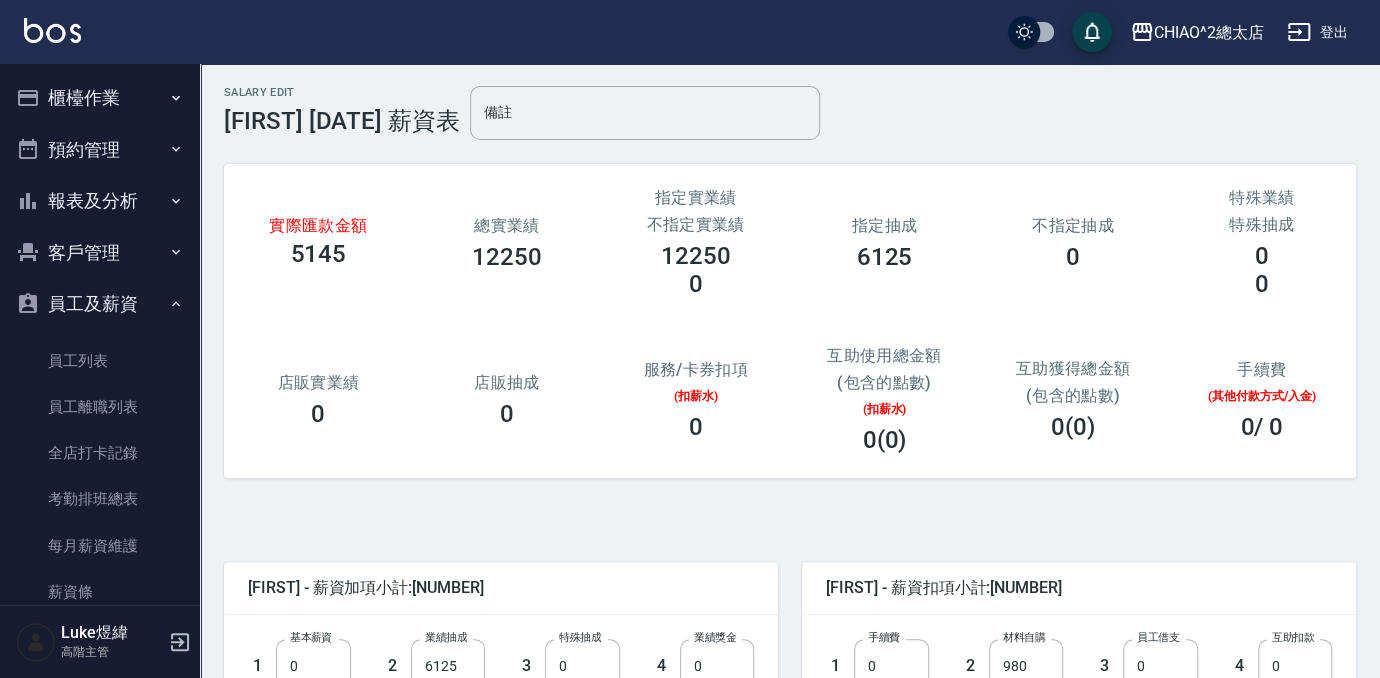 scroll, scrollTop: 0, scrollLeft: 0, axis: both 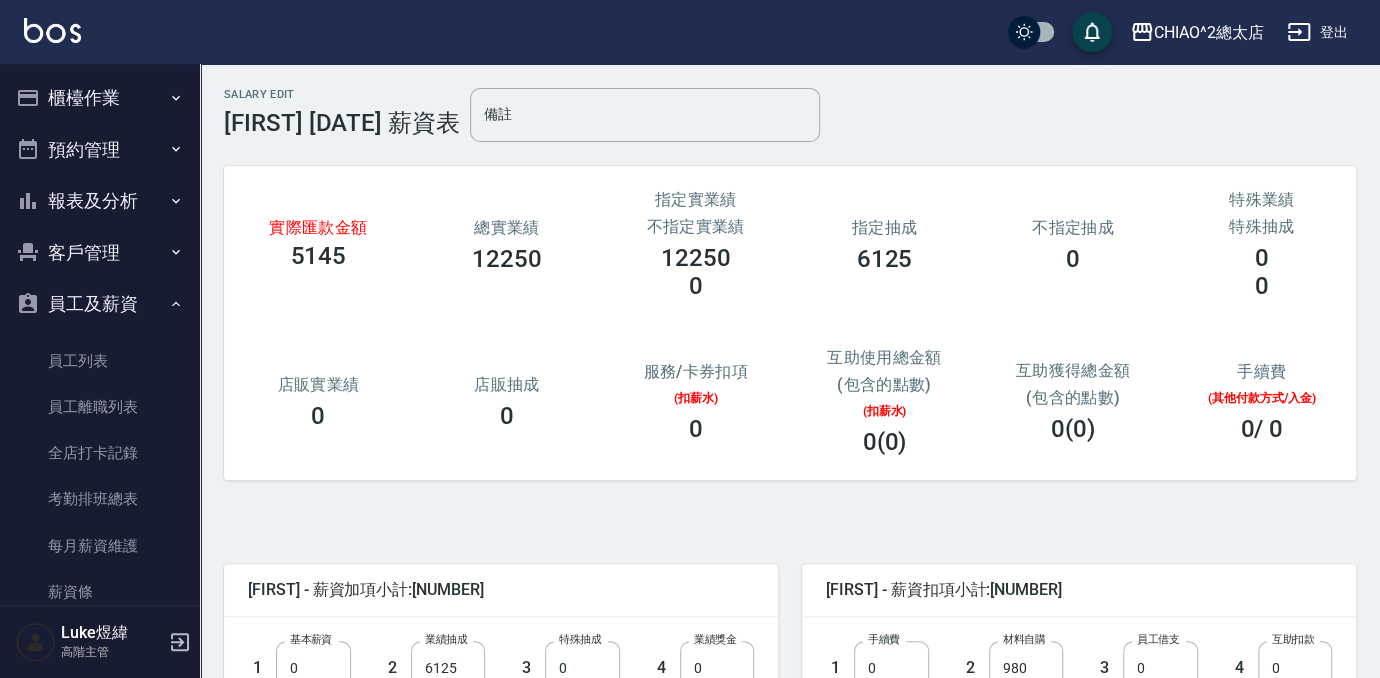 click on "櫃檯作業" at bounding box center [100, 98] 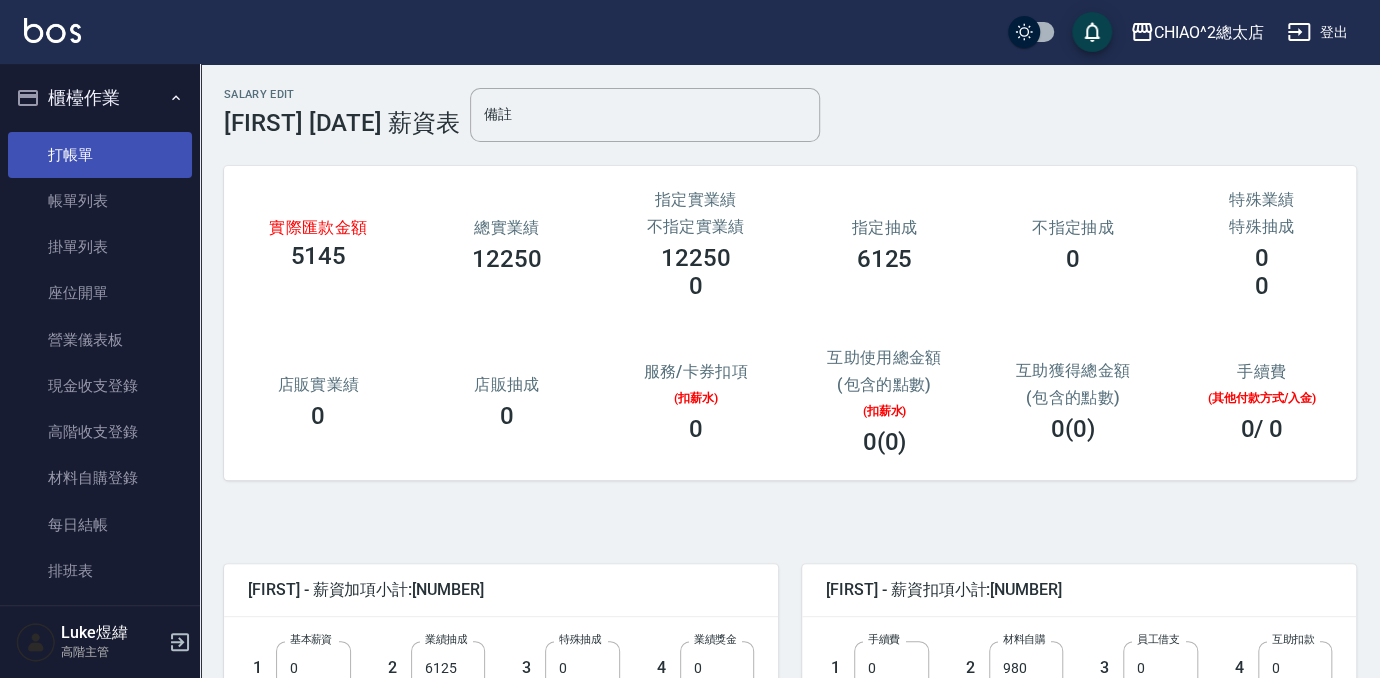 click on "打帳單" at bounding box center (100, 155) 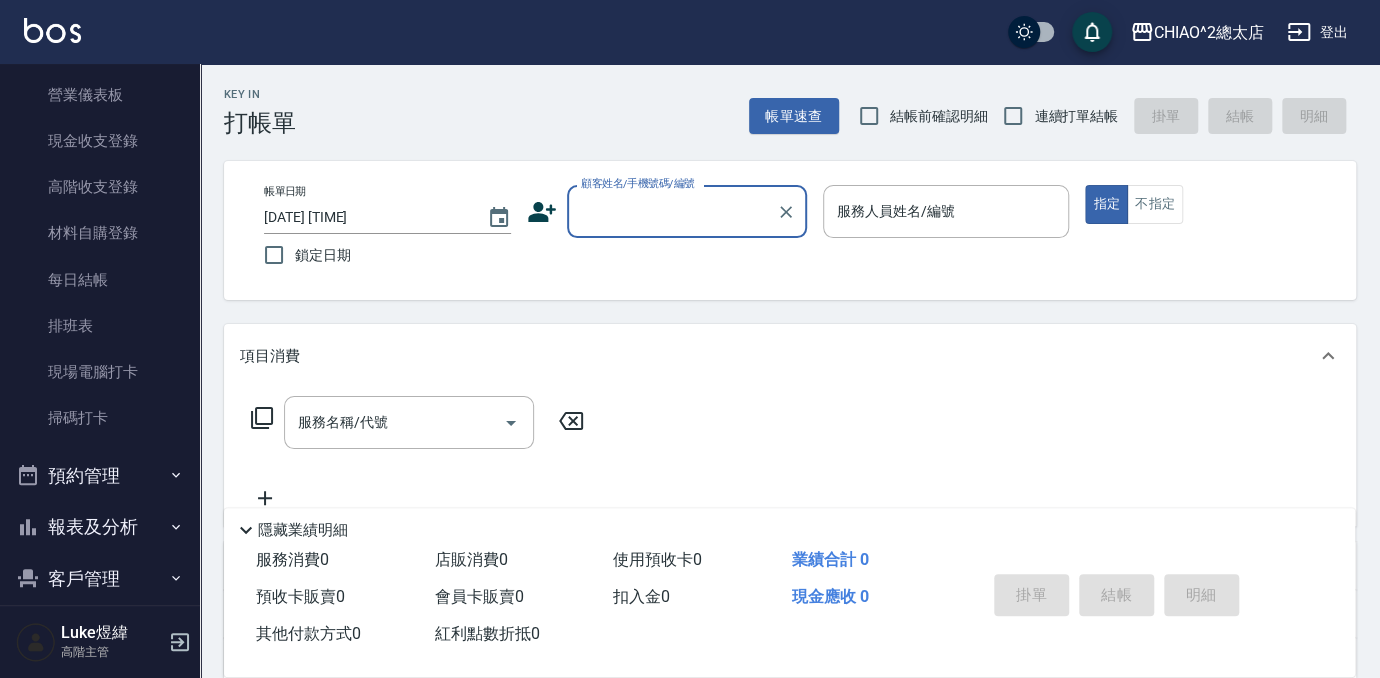 scroll, scrollTop: 363, scrollLeft: 0, axis: vertical 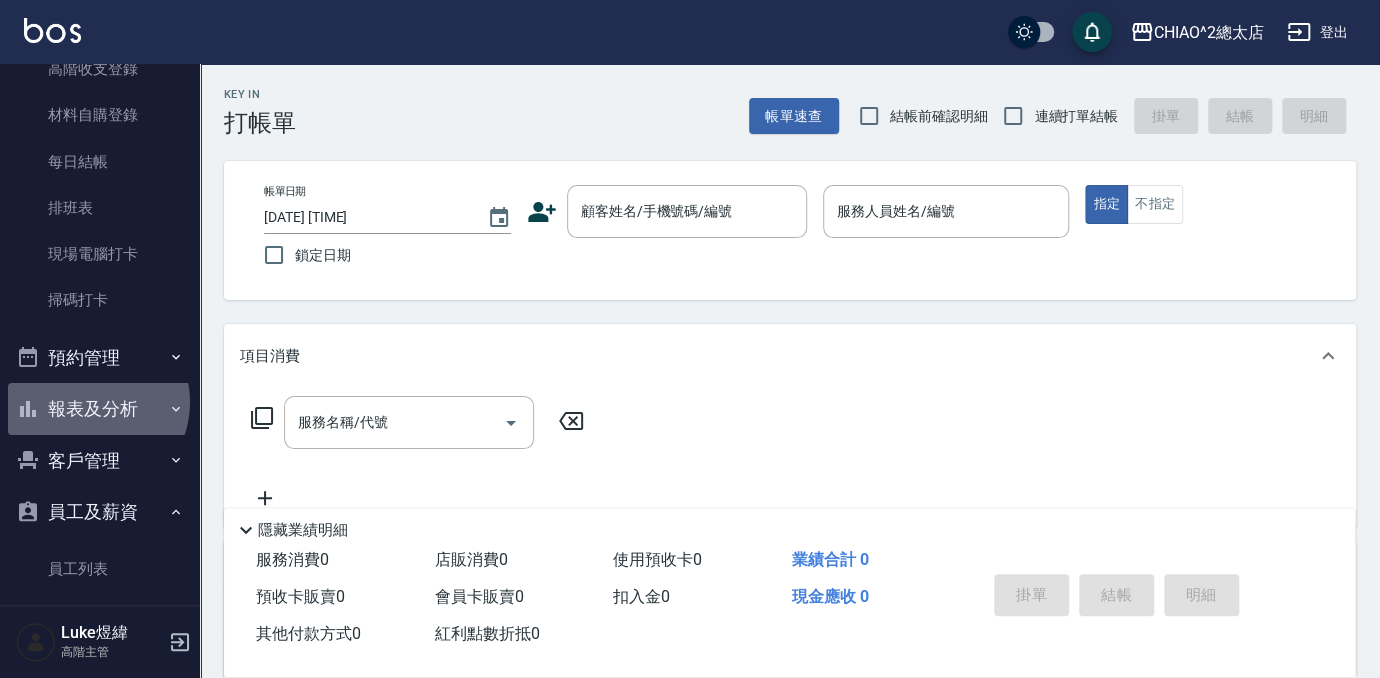 click on "報表及分析" at bounding box center (100, 409) 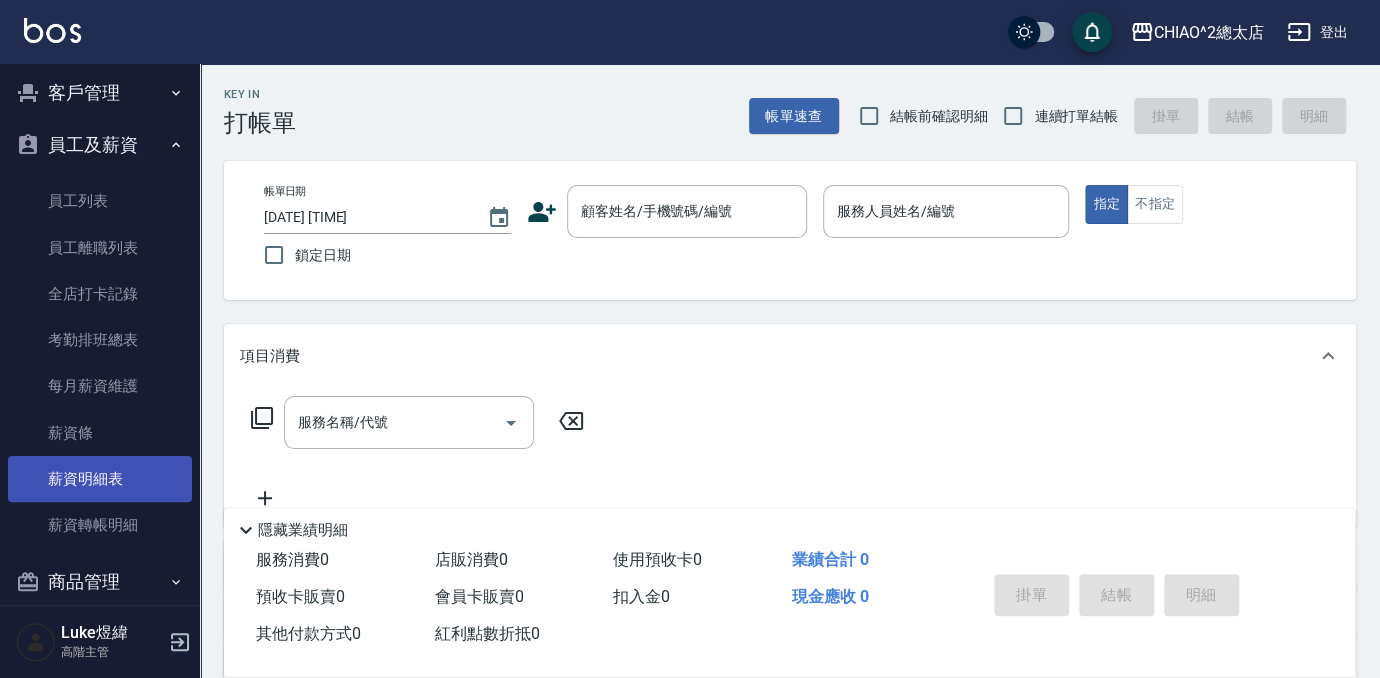 scroll, scrollTop: 2773, scrollLeft: 0, axis: vertical 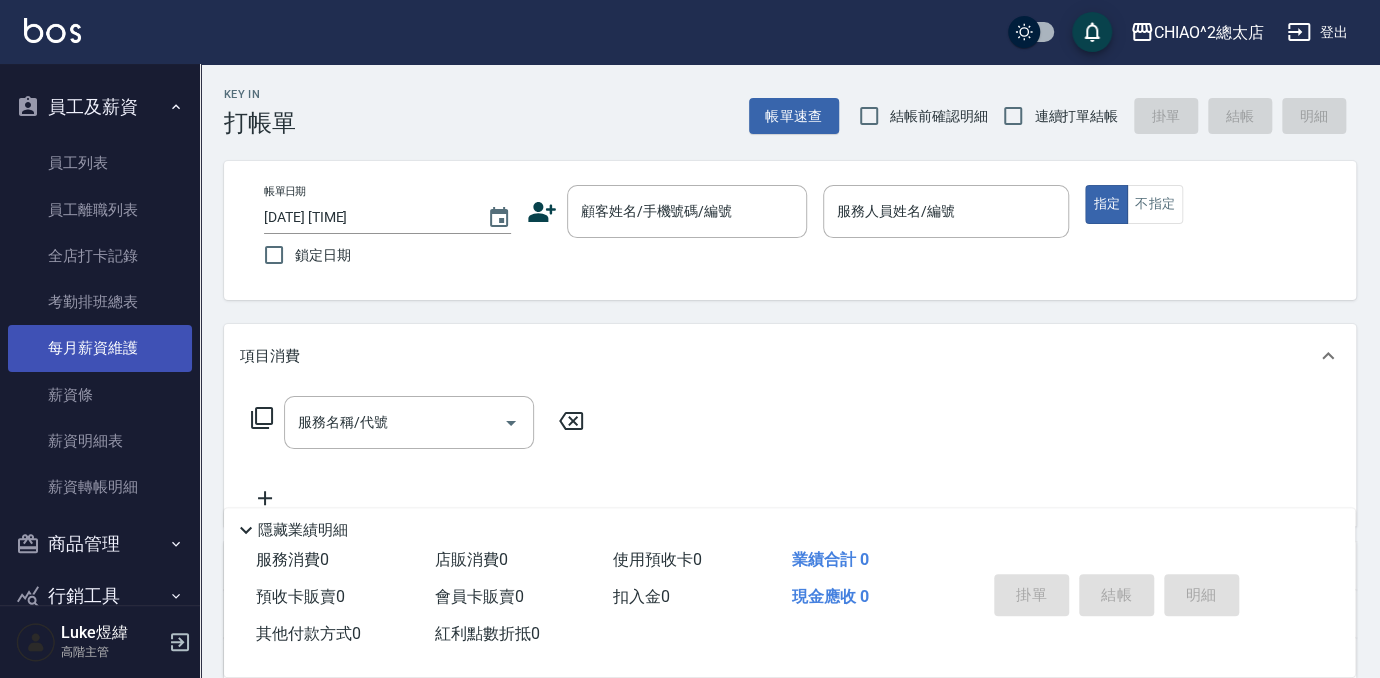 click on "每月薪資維護" at bounding box center [100, 348] 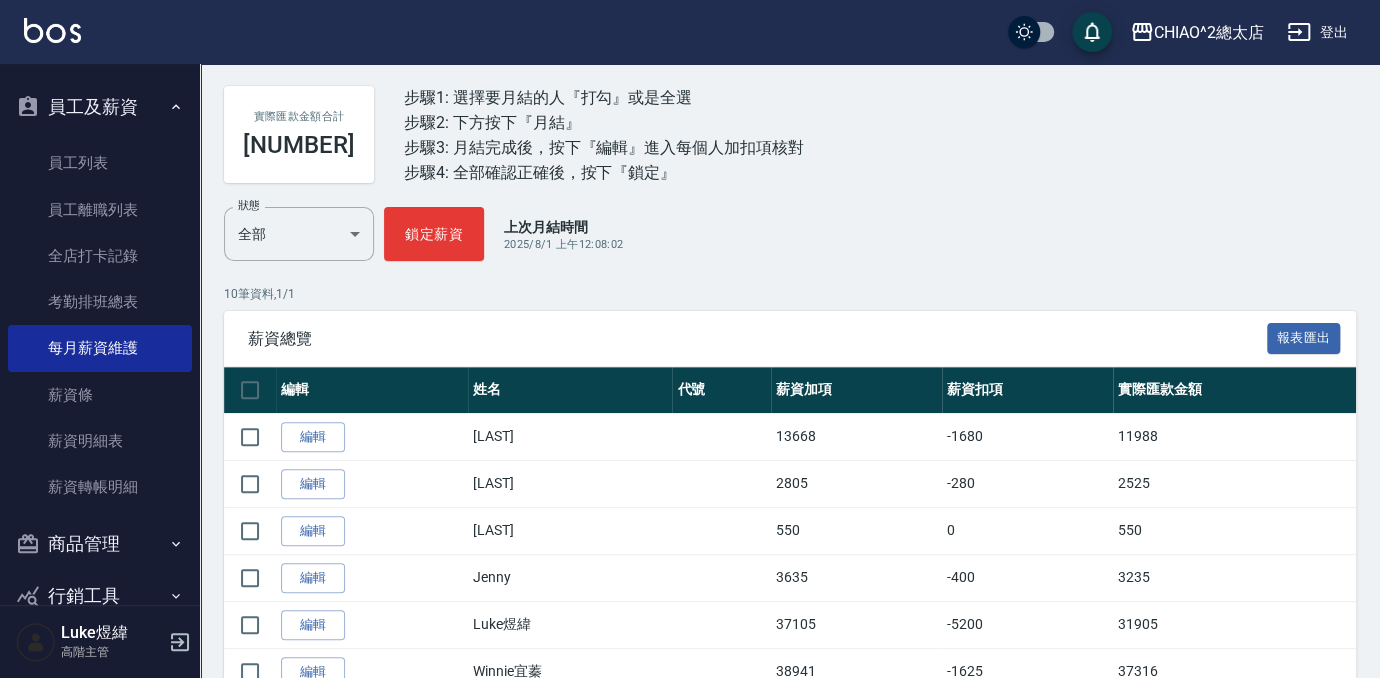scroll, scrollTop: 363, scrollLeft: 0, axis: vertical 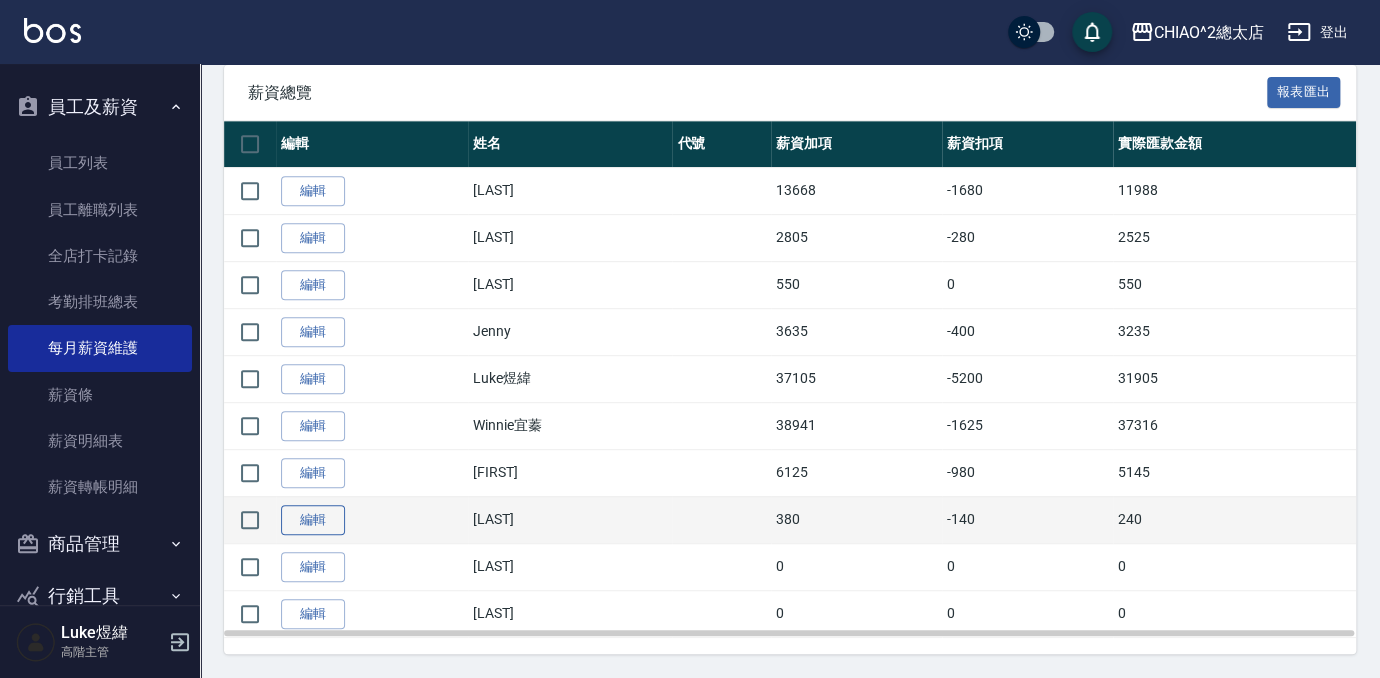 click on "編輯" at bounding box center [313, 520] 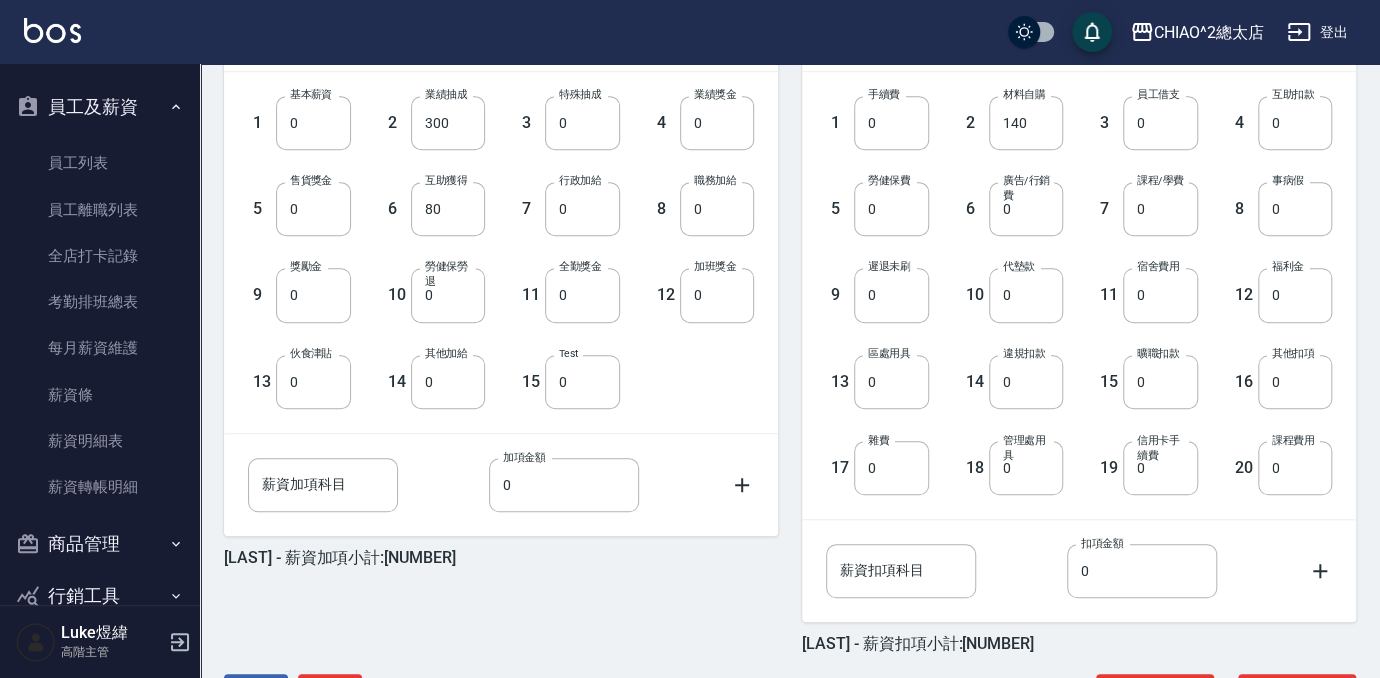 scroll, scrollTop: 454, scrollLeft: 0, axis: vertical 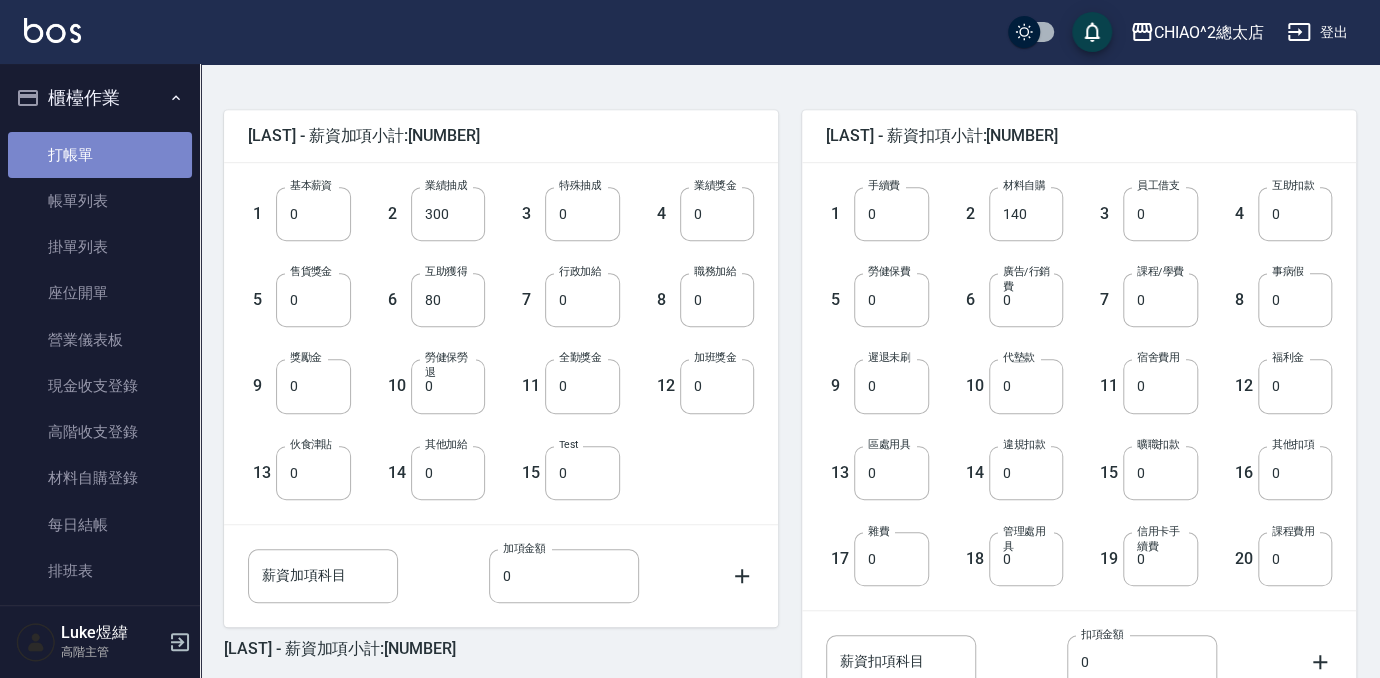 click on "打帳單" at bounding box center [100, 155] 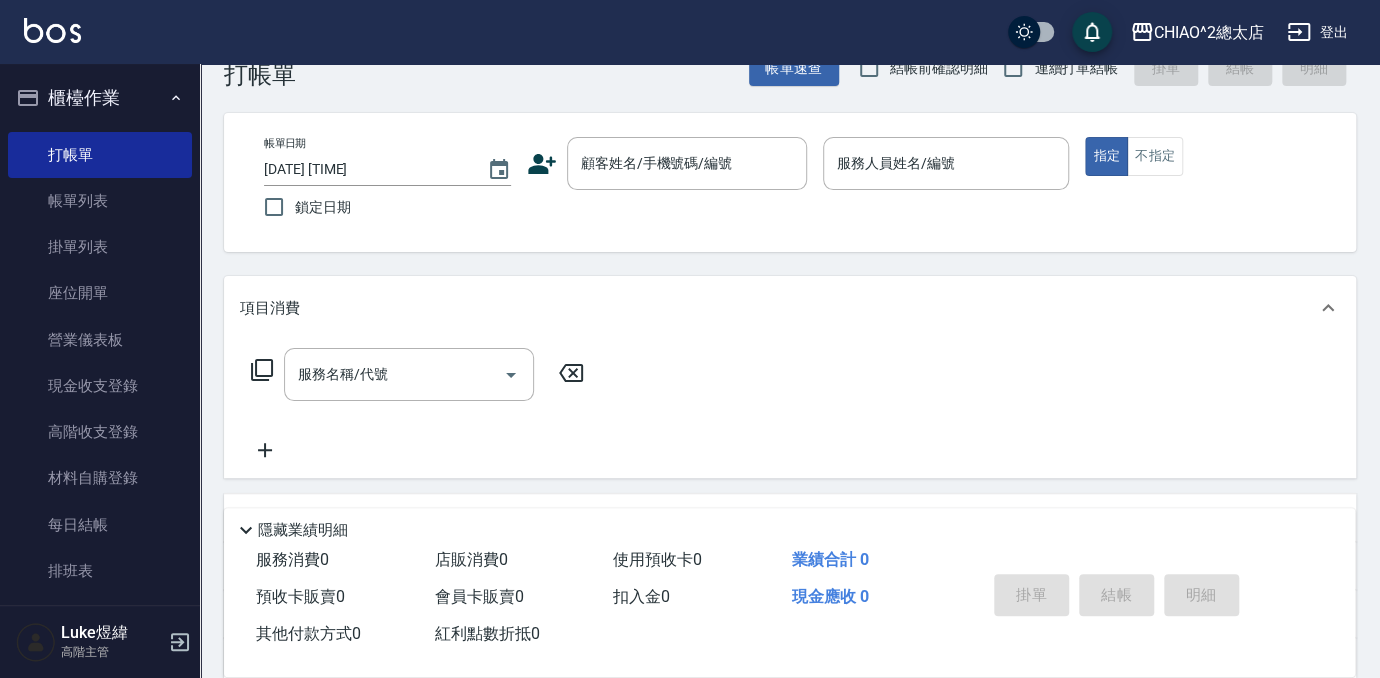 scroll, scrollTop: 90, scrollLeft: 0, axis: vertical 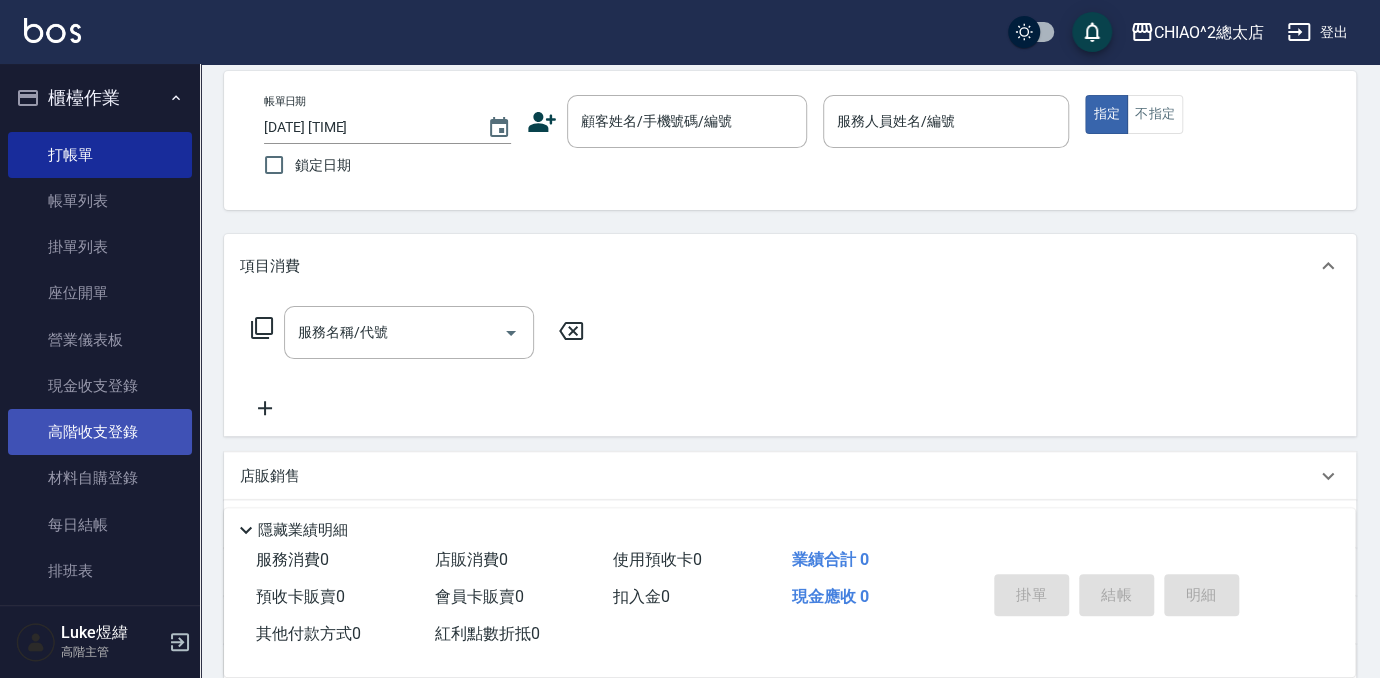 drag, startPoint x: 259, startPoint y: 464, endPoint x: 124, endPoint y: 410, distance: 145.39944 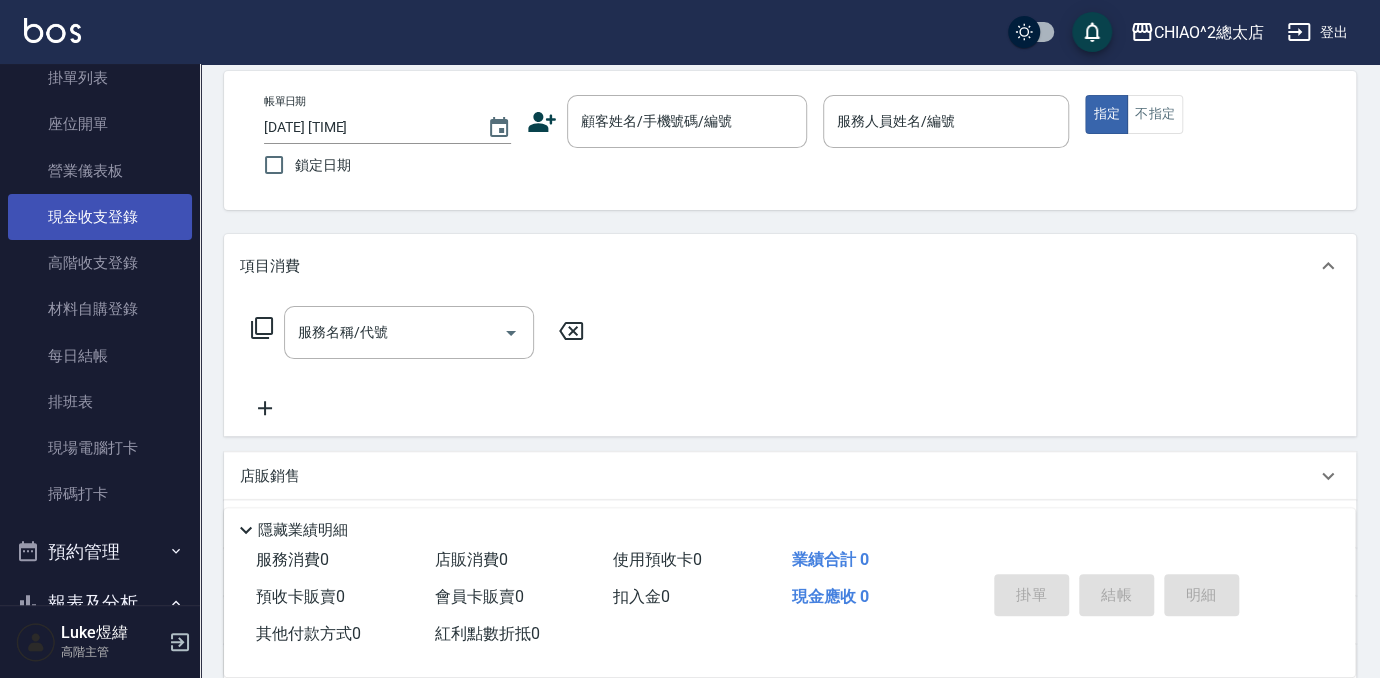 scroll, scrollTop: 90, scrollLeft: 0, axis: vertical 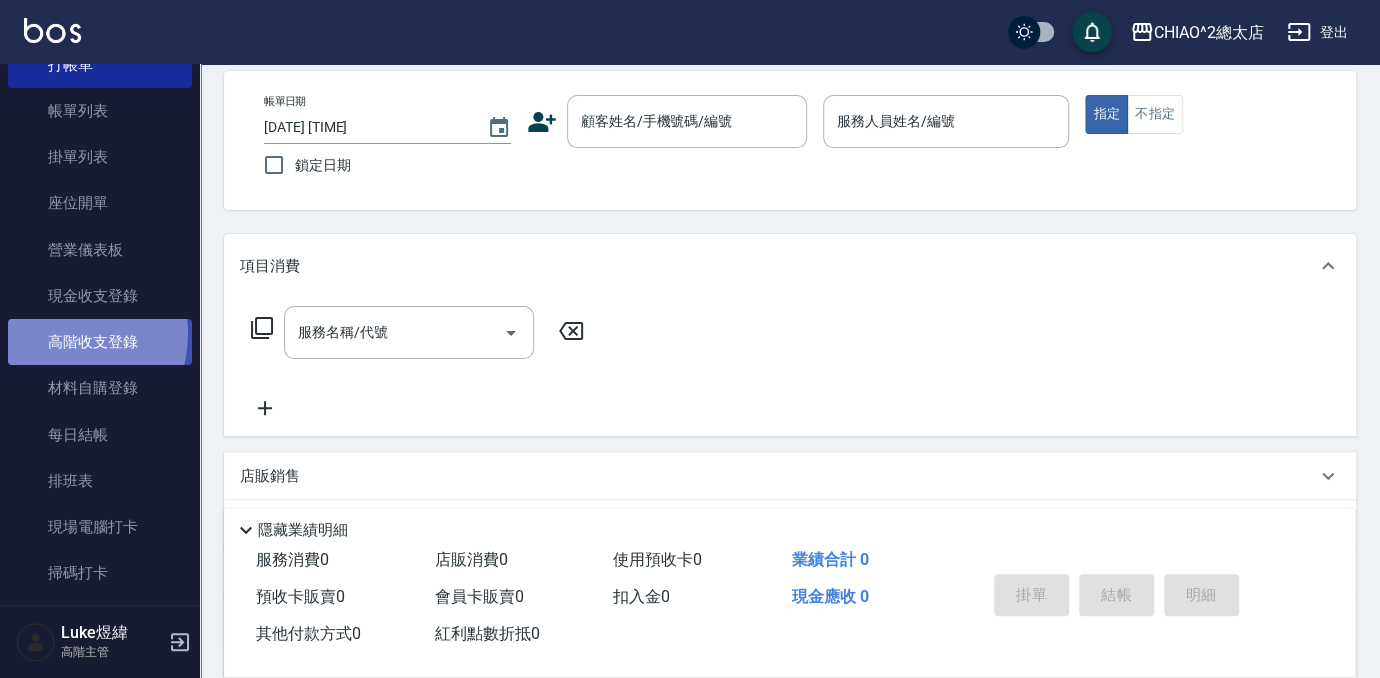 click on "高階收支登錄" at bounding box center [100, 342] 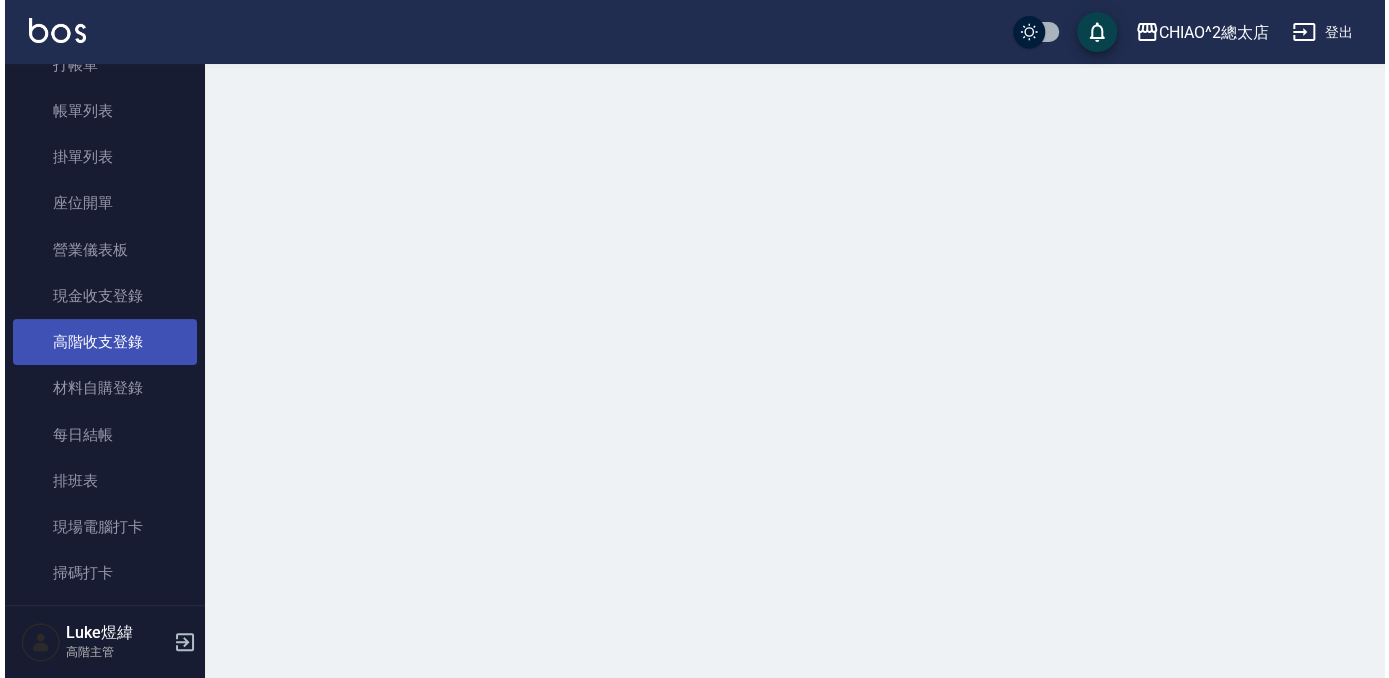 scroll, scrollTop: 0, scrollLeft: 0, axis: both 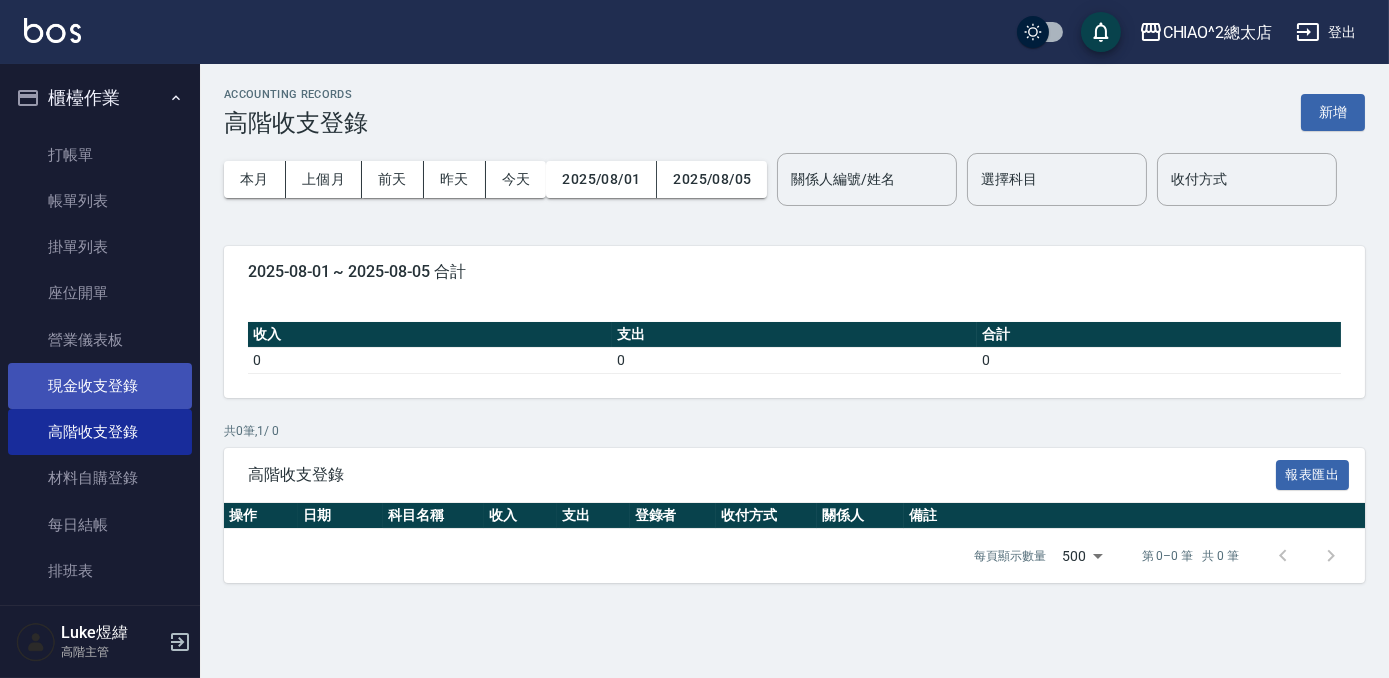 click on "現金收支登錄" at bounding box center [100, 386] 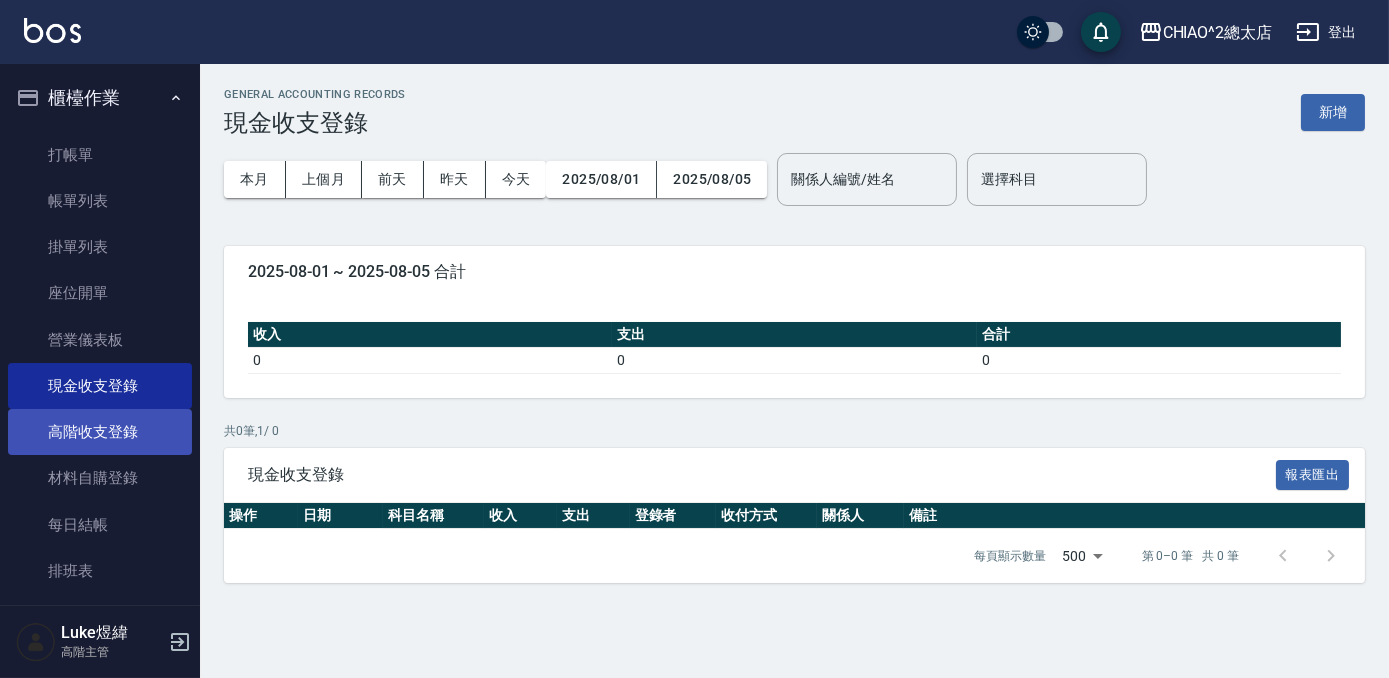 click on "高階收支登錄" at bounding box center [100, 432] 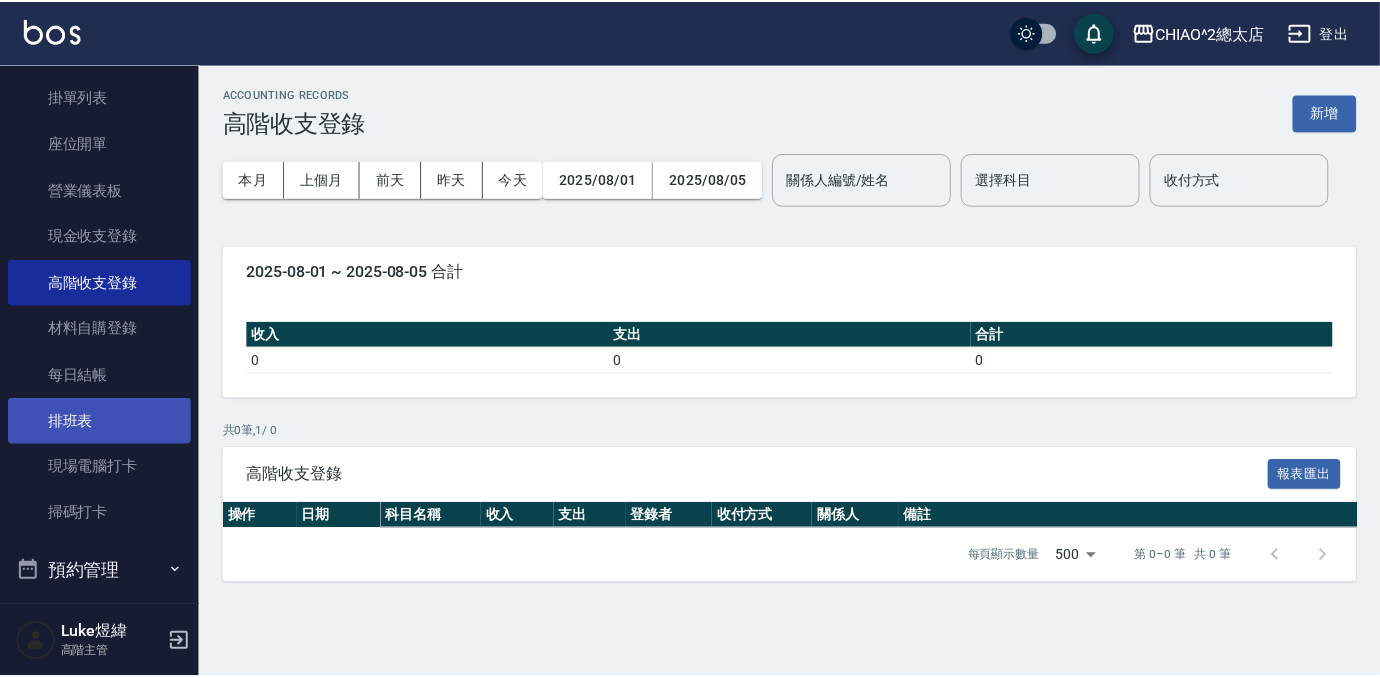 scroll, scrollTop: 181, scrollLeft: 0, axis: vertical 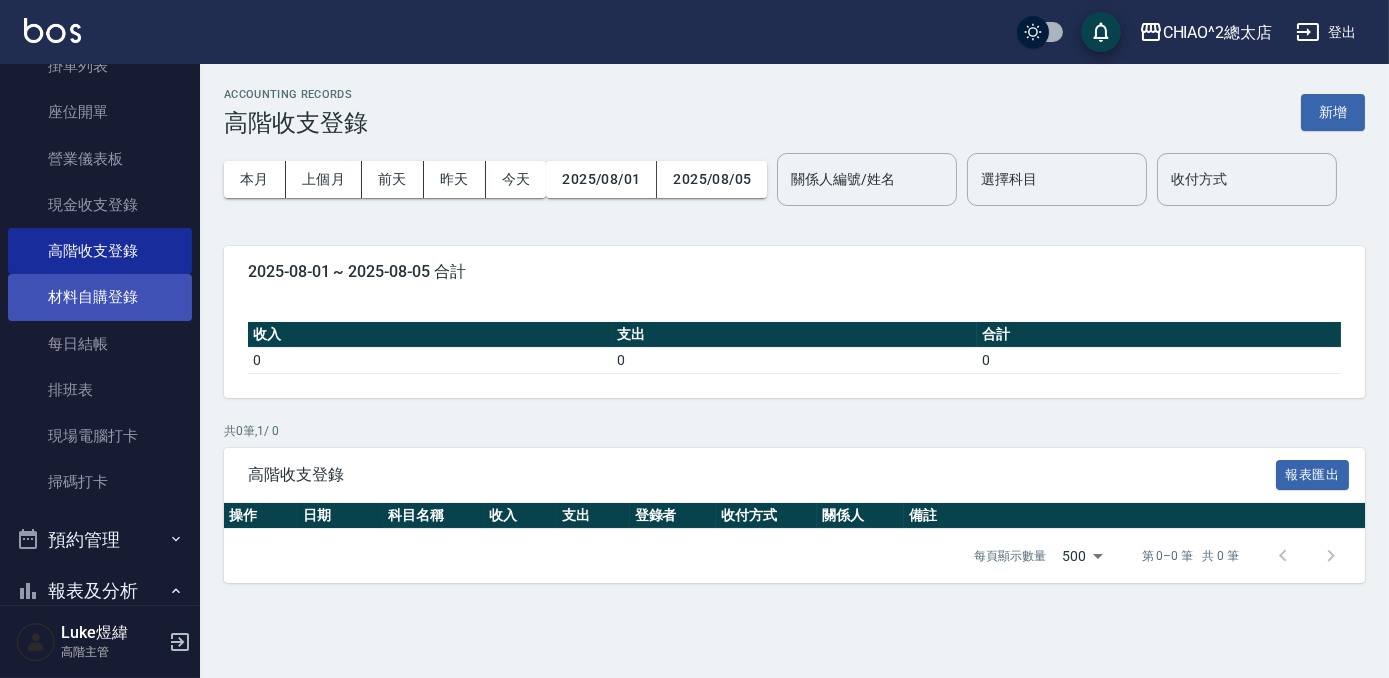 click on "材料自購登錄" at bounding box center (100, 297) 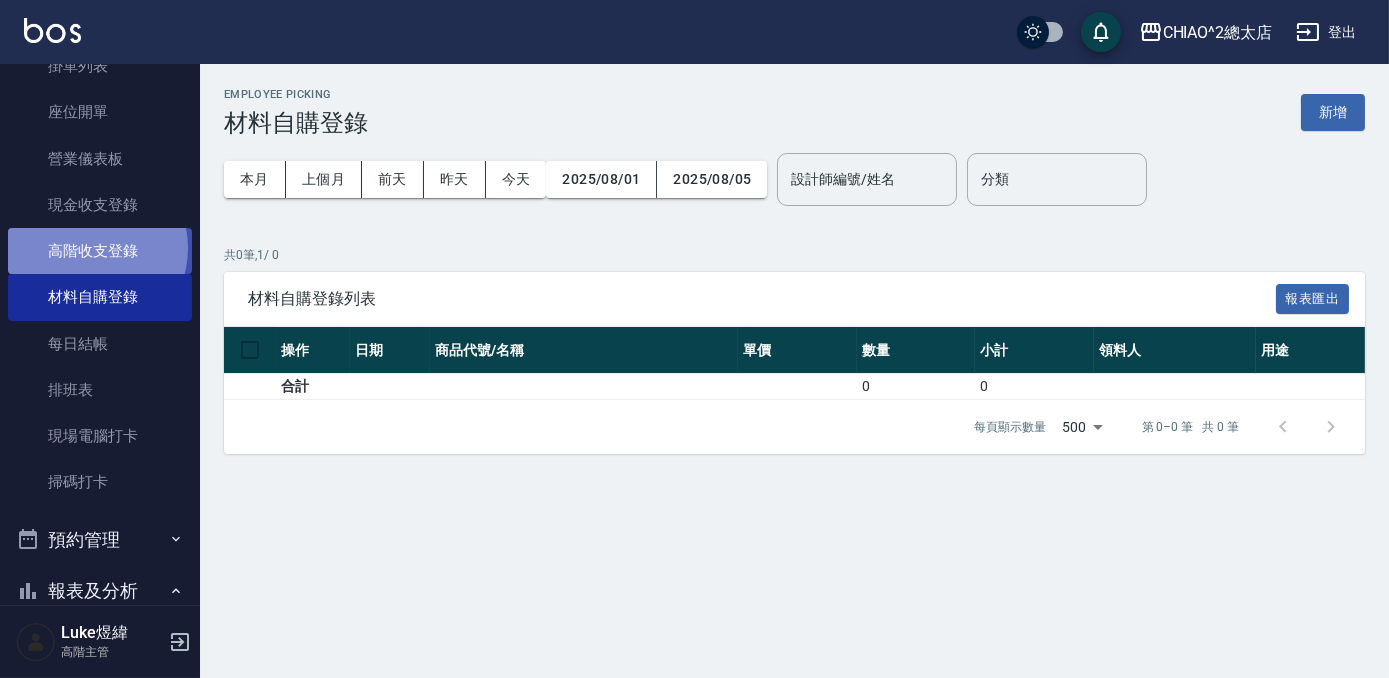 click on "高階收支登錄" at bounding box center [100, 251] 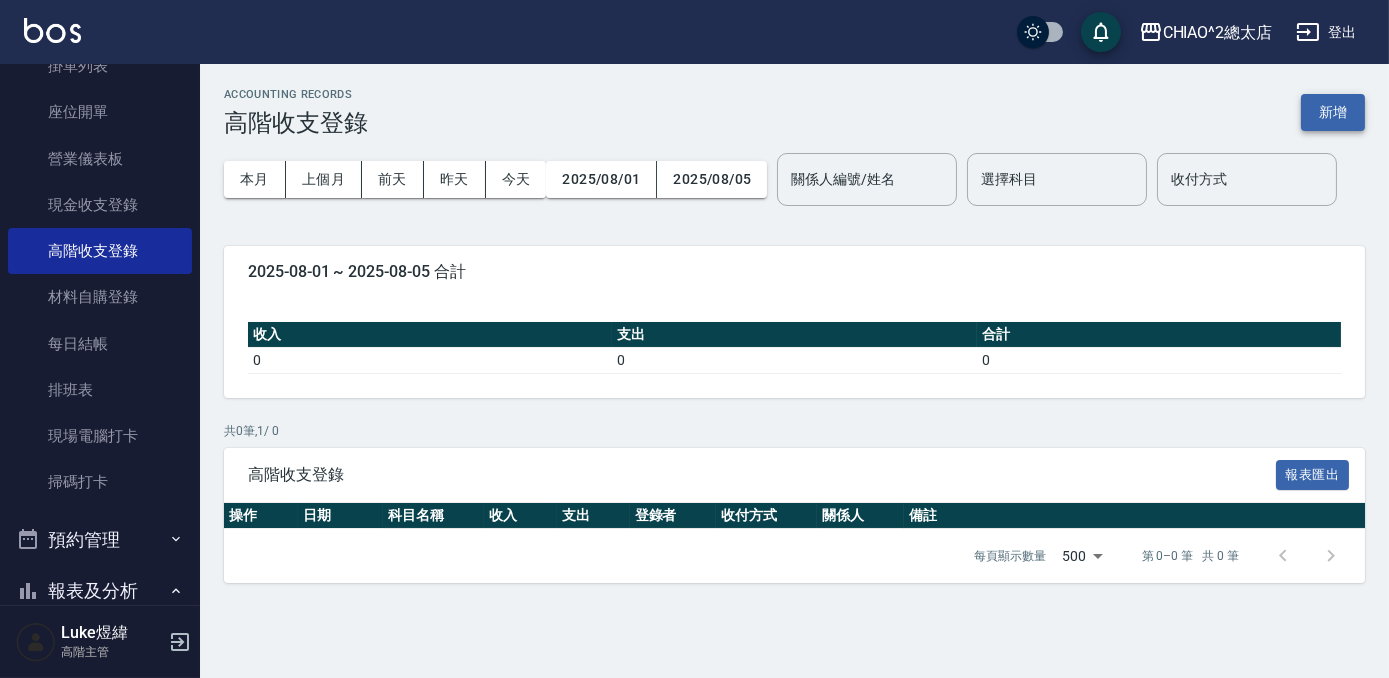 click on "新增" at bounding box center [1333, 112] 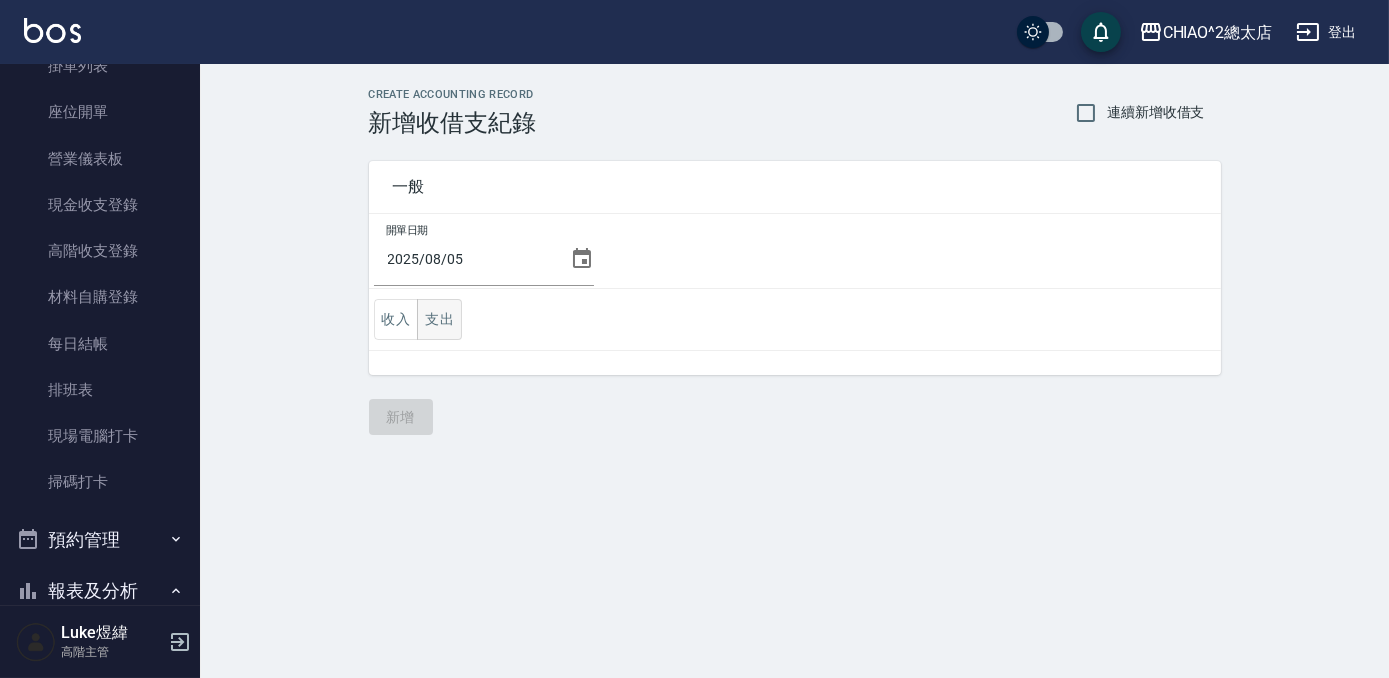 click on "支出" at bounding box center (439, 319) 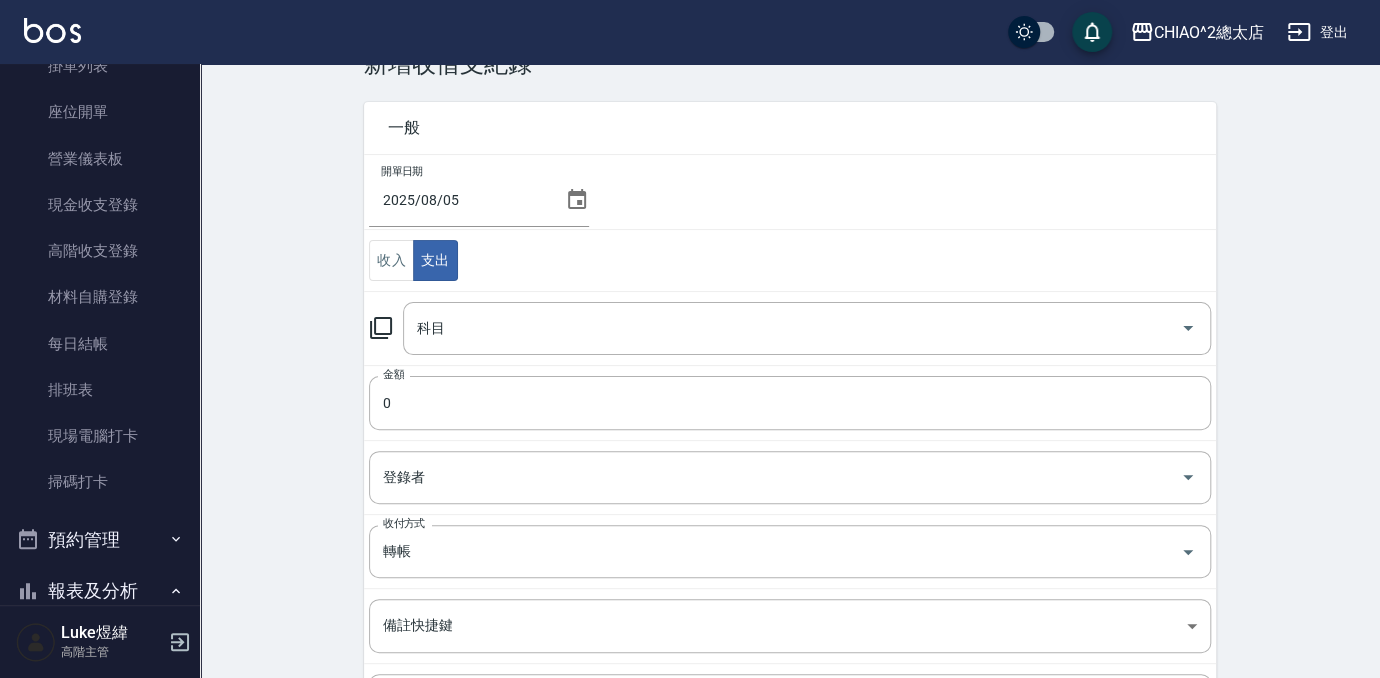 scroll, scrollTop: 90, scrollLeft: 0, axis: vertical 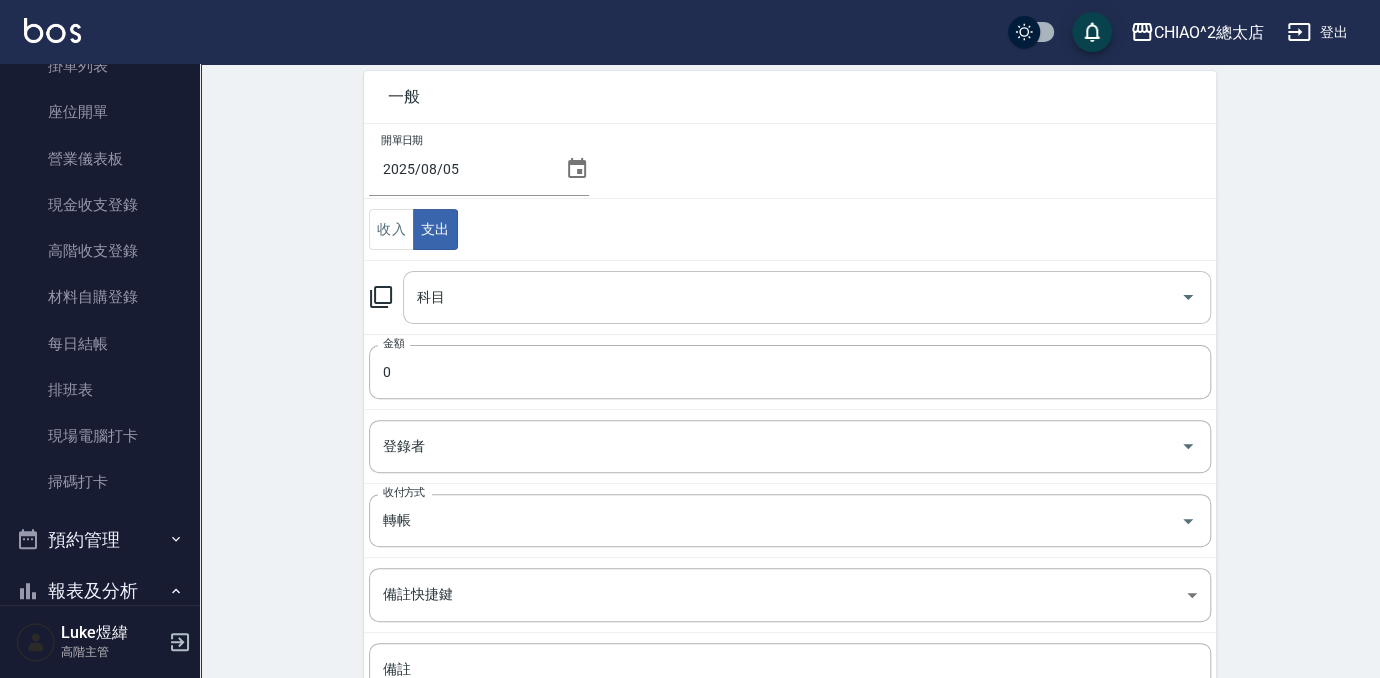 click on "科目" at bounding box center [792, 297] 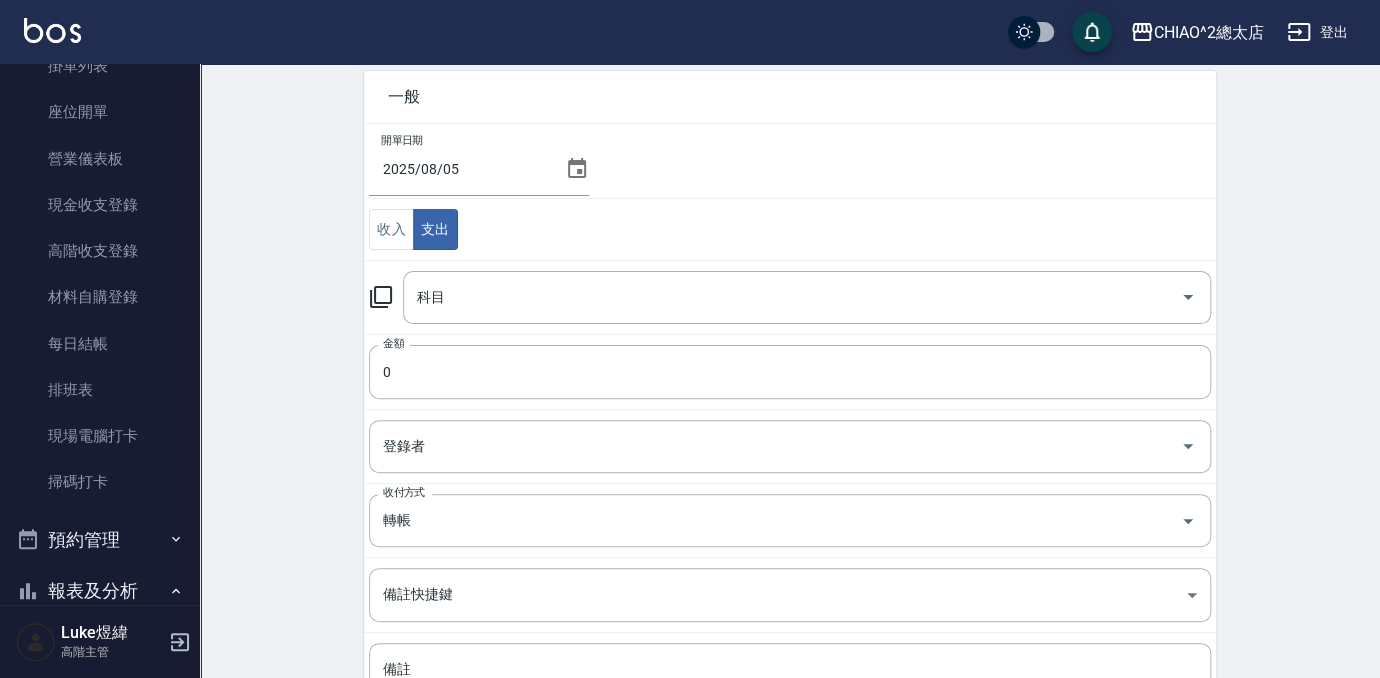 click on "CREATE ACCOUNTING RECORD 新增收借支紀錄 連續新增收借支 一般 開單日期 [DATE] 收入 支出 科目 科目 金額 0 金額 登錄者 登錄者 收付方式 轉帳 收付方式 備註快捷鍵 ​ 備註快捷鍵 備註 x 備註 新增" at bounding box center (790, 419) 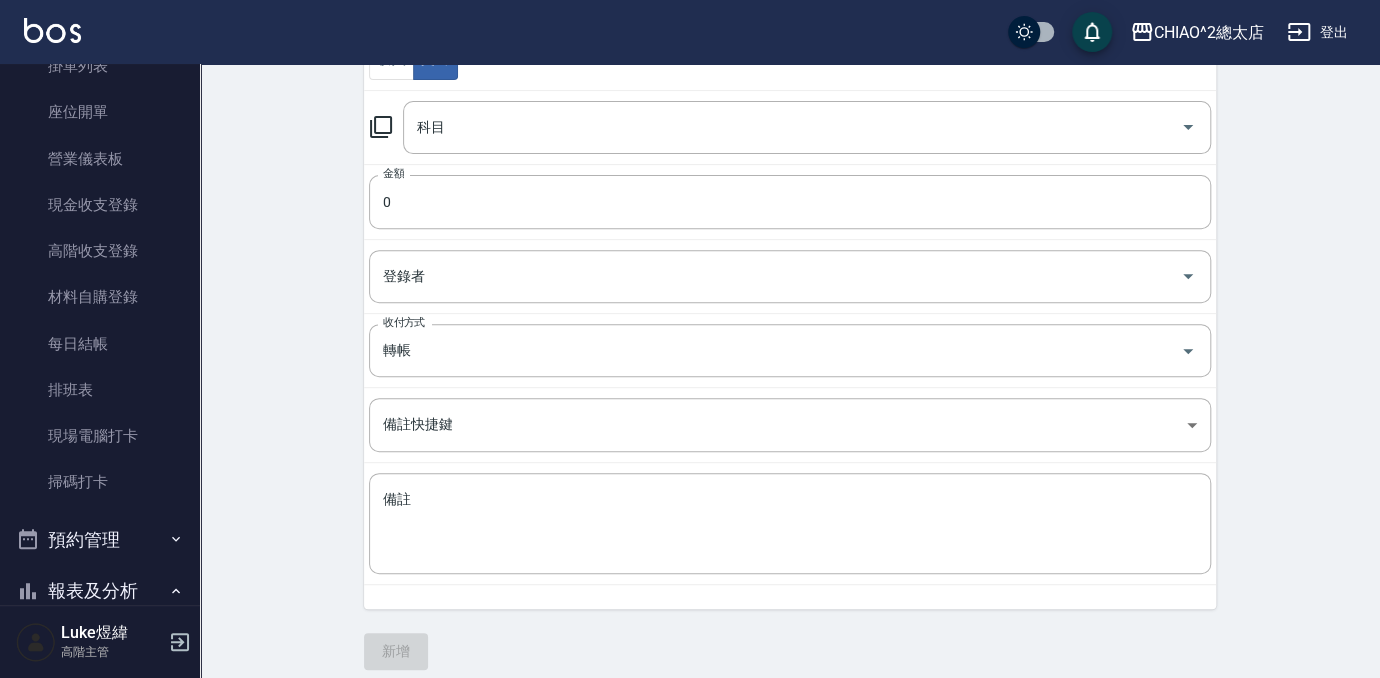 scroll, scrollTop: 272, scrollLeft: 0, axis: vertical 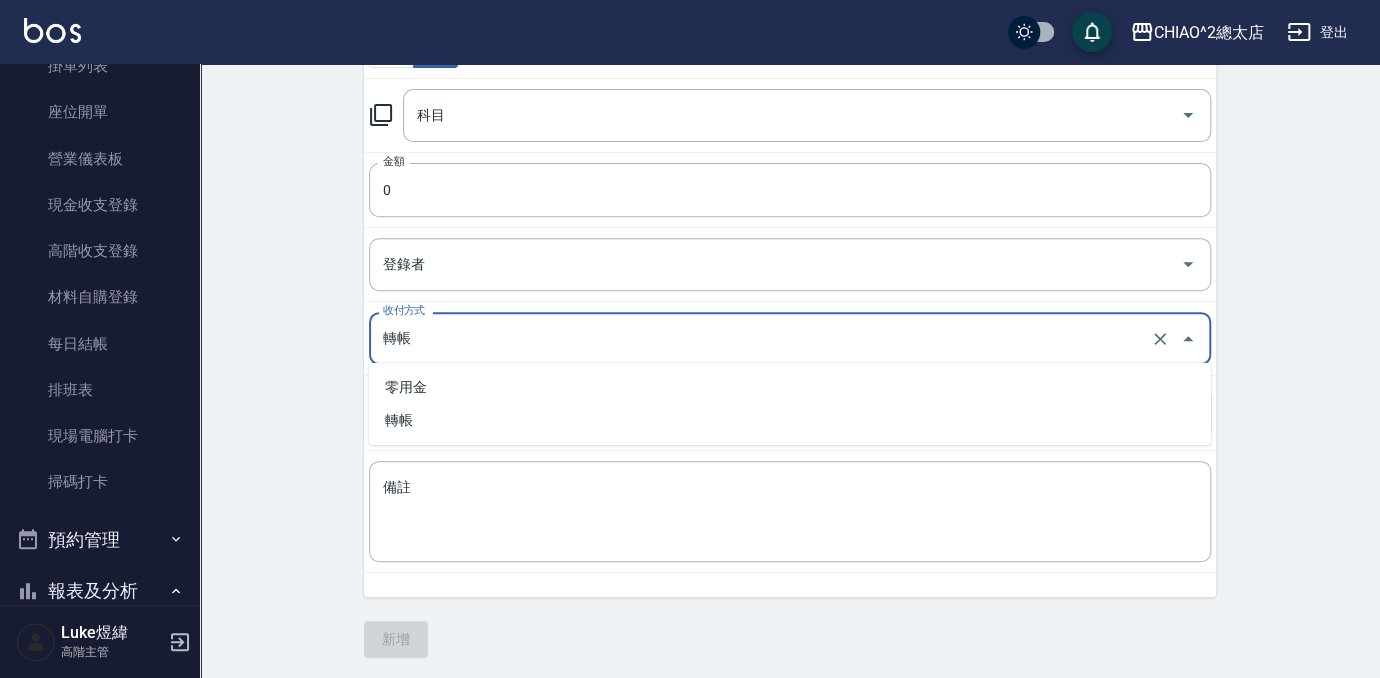 click on "轉帳" at bounding box center (762, 338) 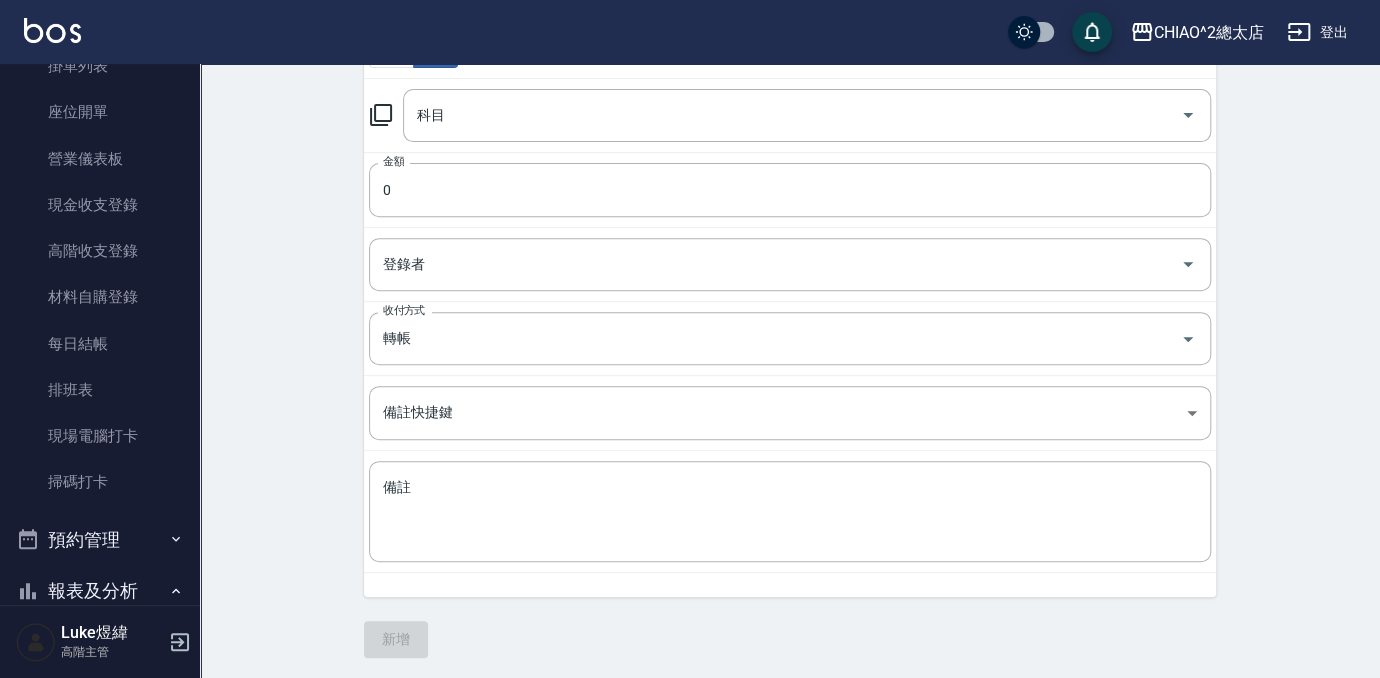 click on "CREATE ACCOUNTING RECORD 新增收借支紀錄 連續新增收借支 一般 開單日期 [DATE] 收入 支出 科目 科目 金額 0 金額 登錄者 登錄者 收付方式 轉帳 收付方式 備註快捷鍵 ​ 備註快捷鍵 備註 x 備註 新增" at bounding box center [790, 237] 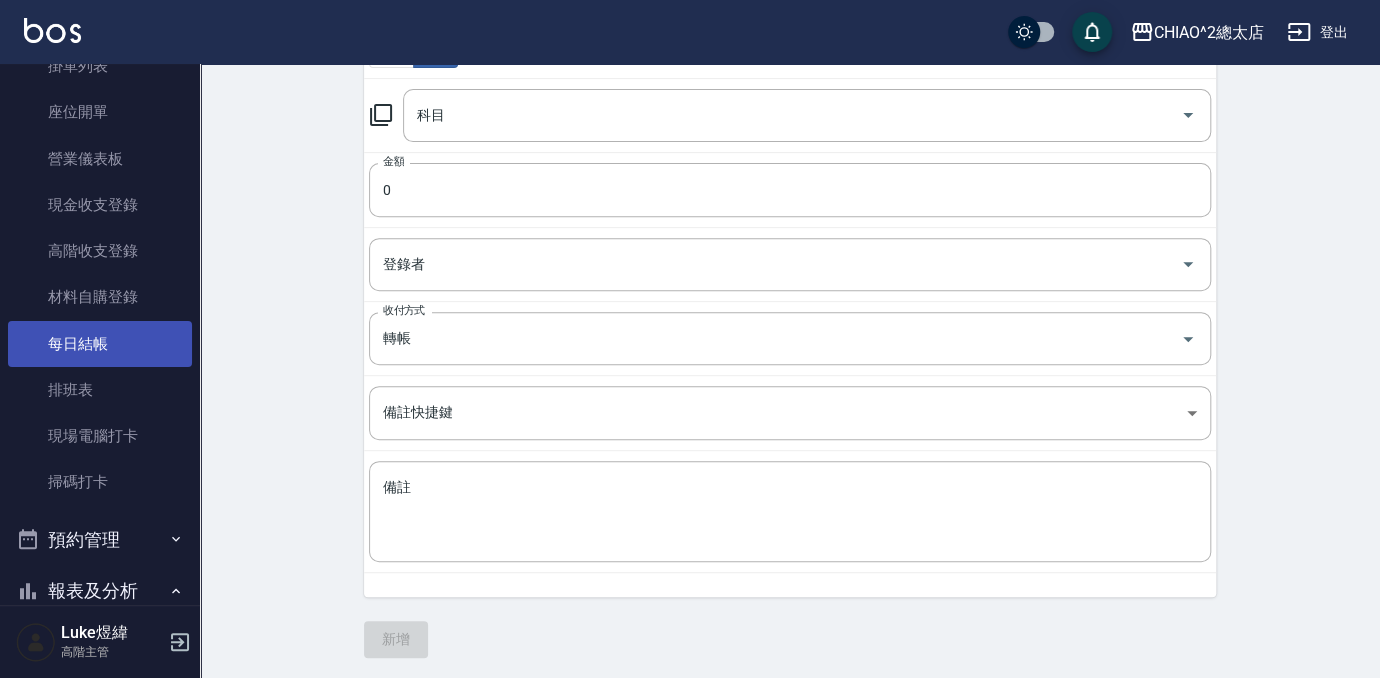 scroll, scrollTop: 0, scrollLeft: 0, axis: both 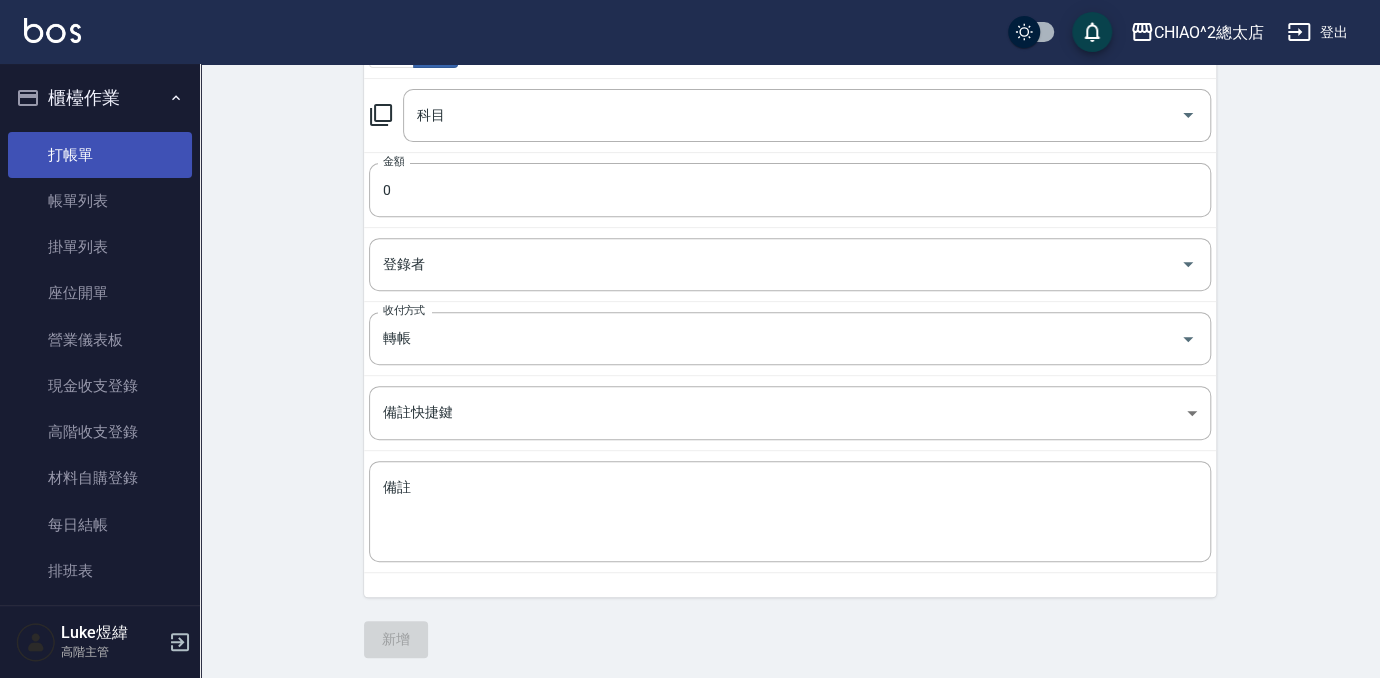 click on "打帳單" at bounding box center (100, 155) 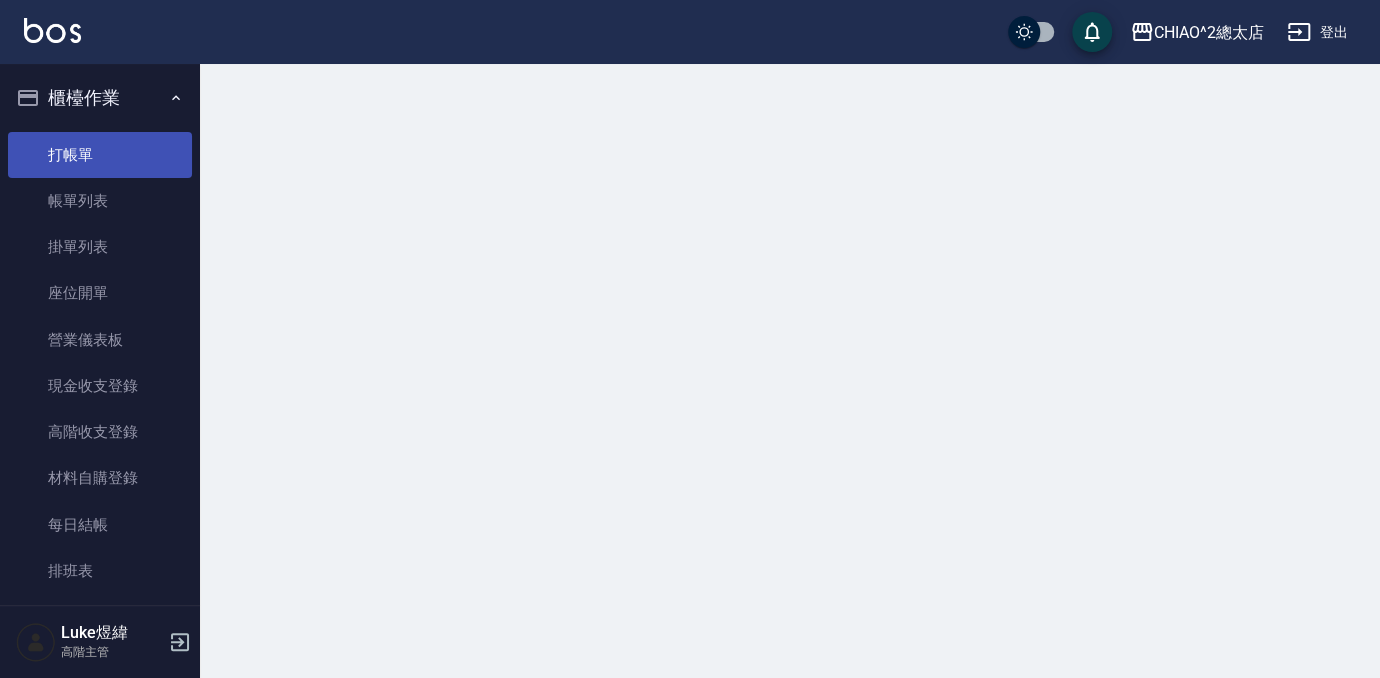 scroll, scrollTop: 0, scrollLeft: 0, axis: both 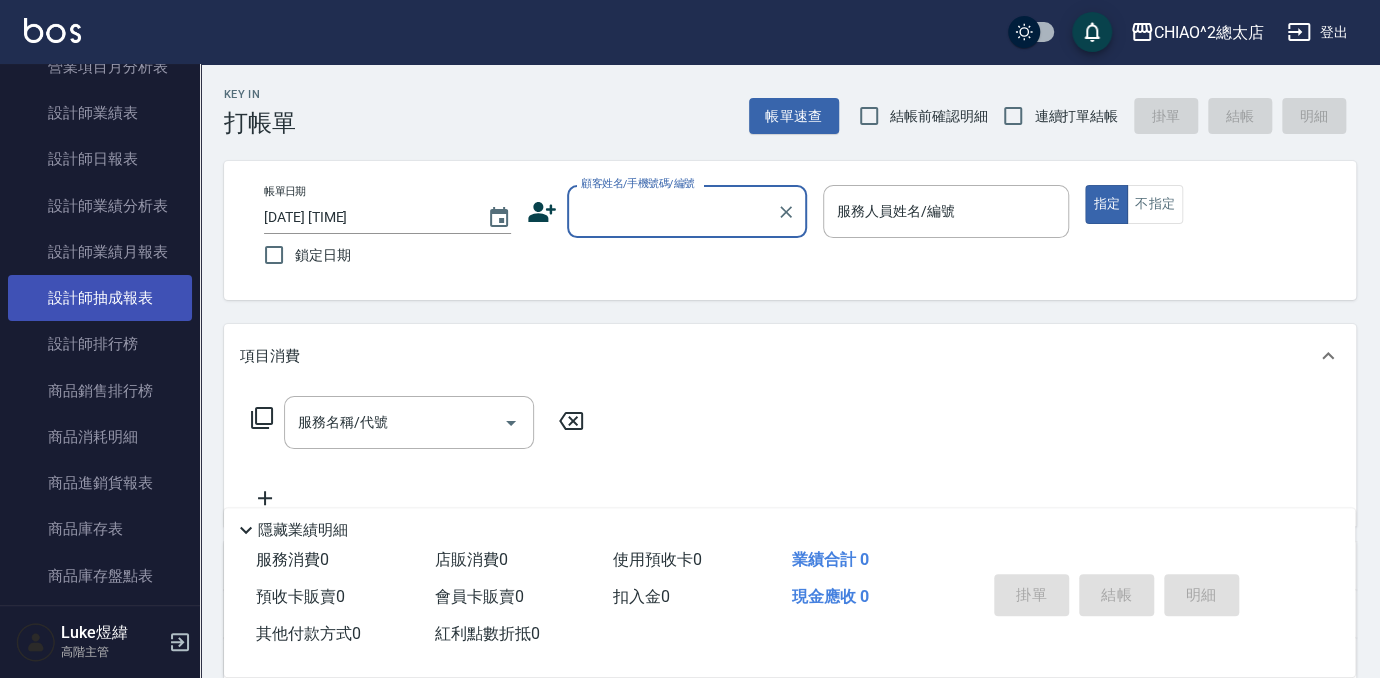 click on "設計師抽成報表" at bounding box center [100, 298] 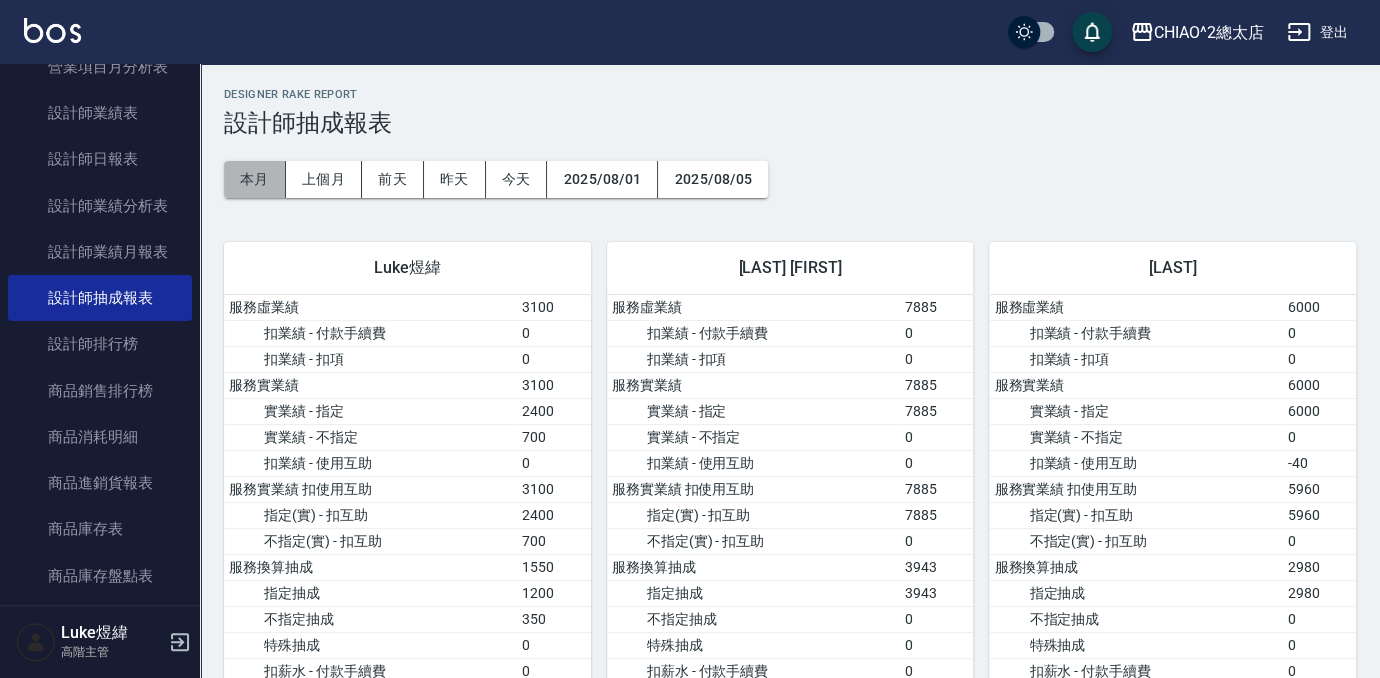 click on "本月" at bounding box center (255, 179) 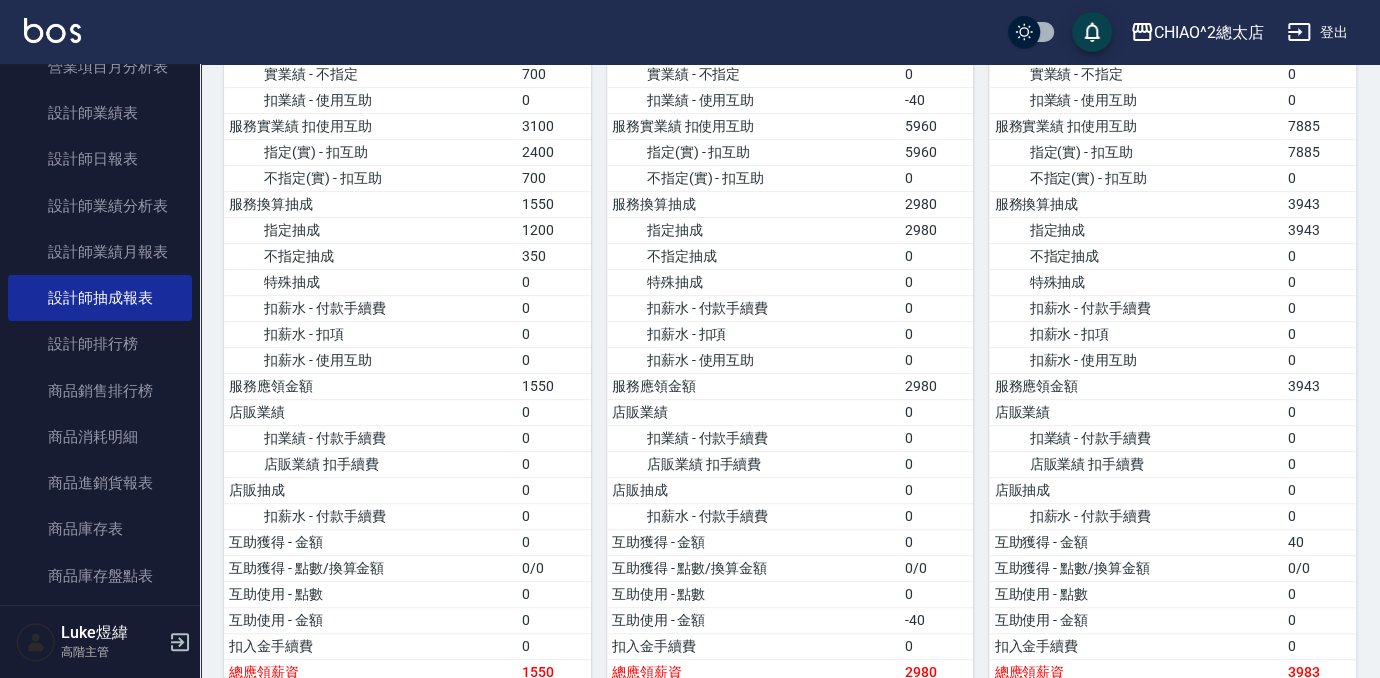 scroll, scrollTop: 429, scrollLeft: 0, axis: vertical 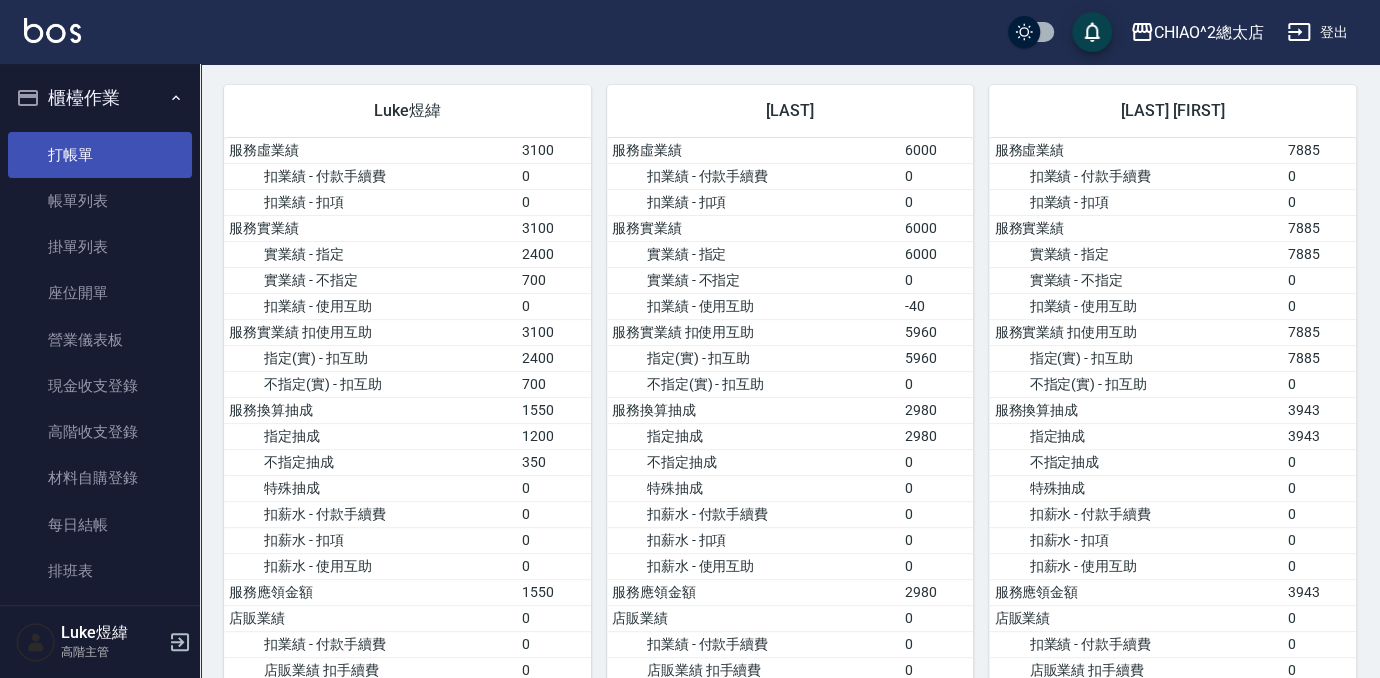 click on "打帳單" at bounding box center (100, 155) 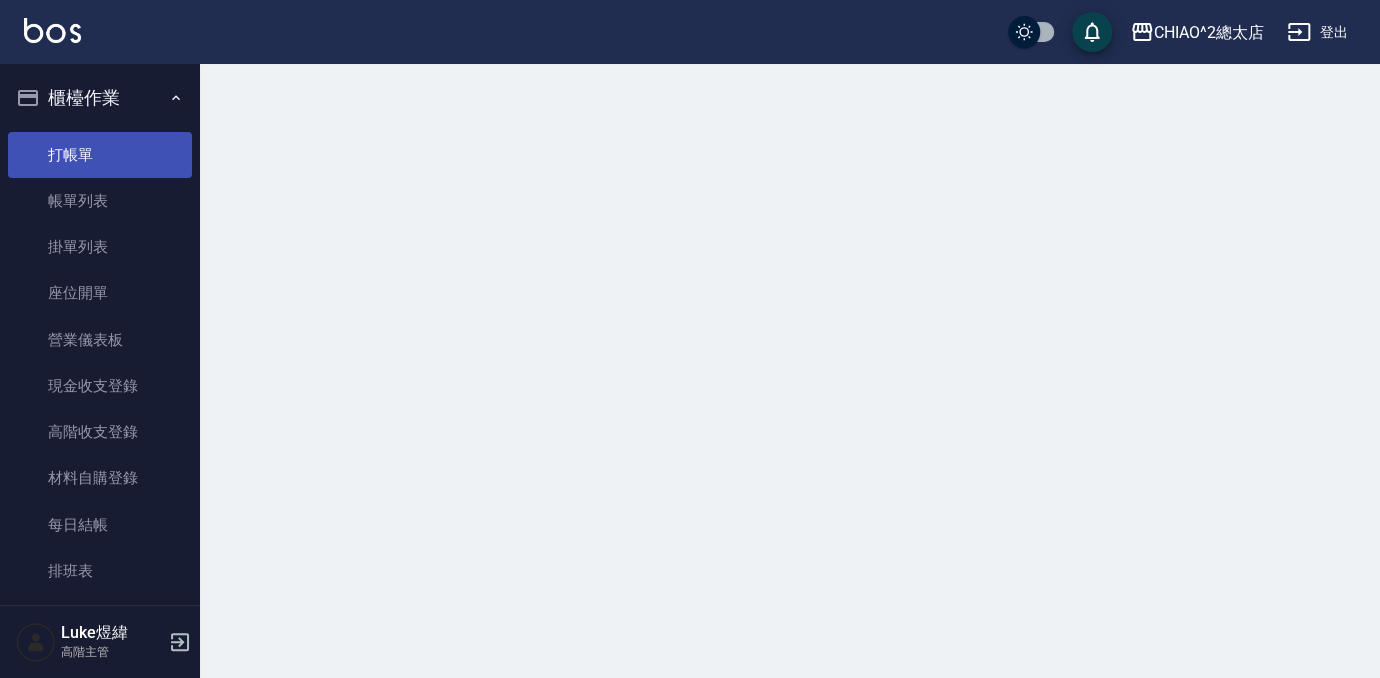 scroll, scrollTop: 0, scrollLeft: 0, axis: both 